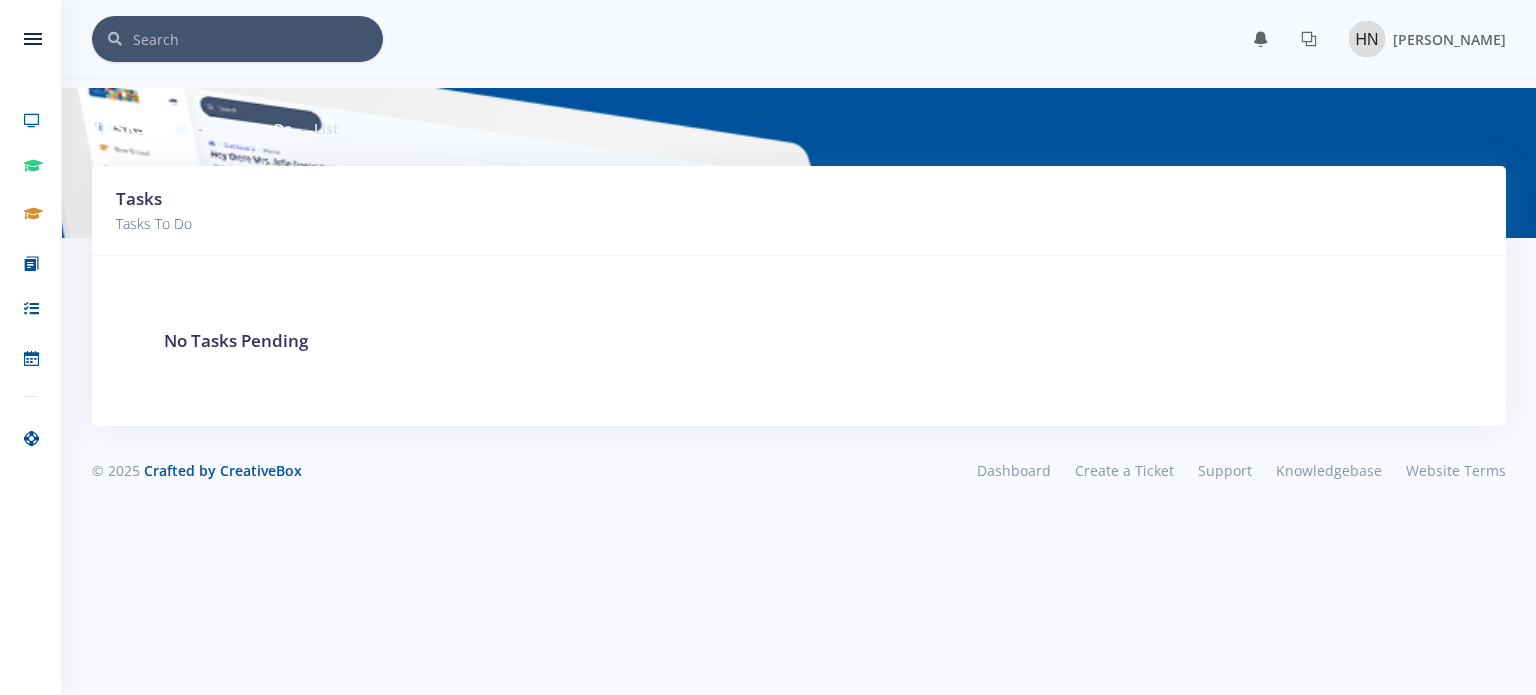 scroll, scrollTop: 0, scrollLeft: 0, axis: both 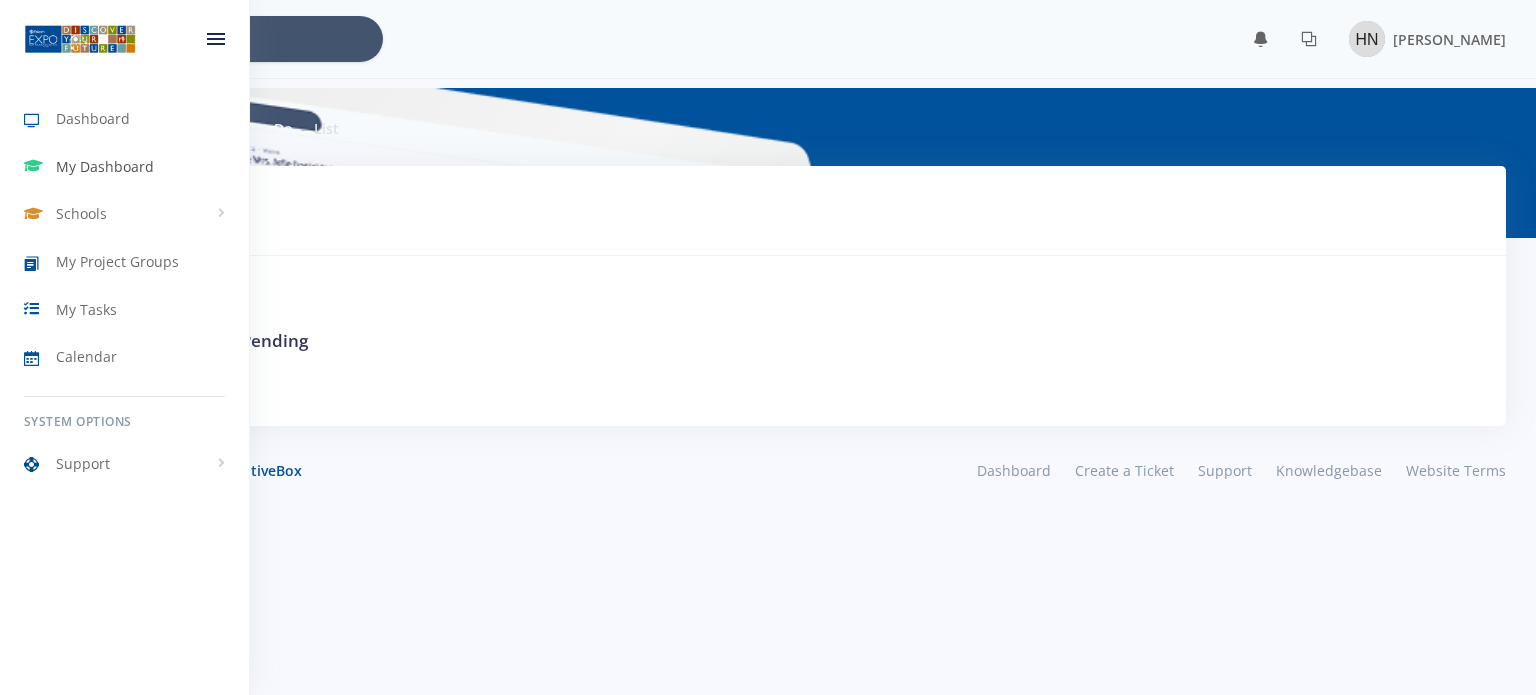 click on "My Dashboard" at bounding box center [105, 166] 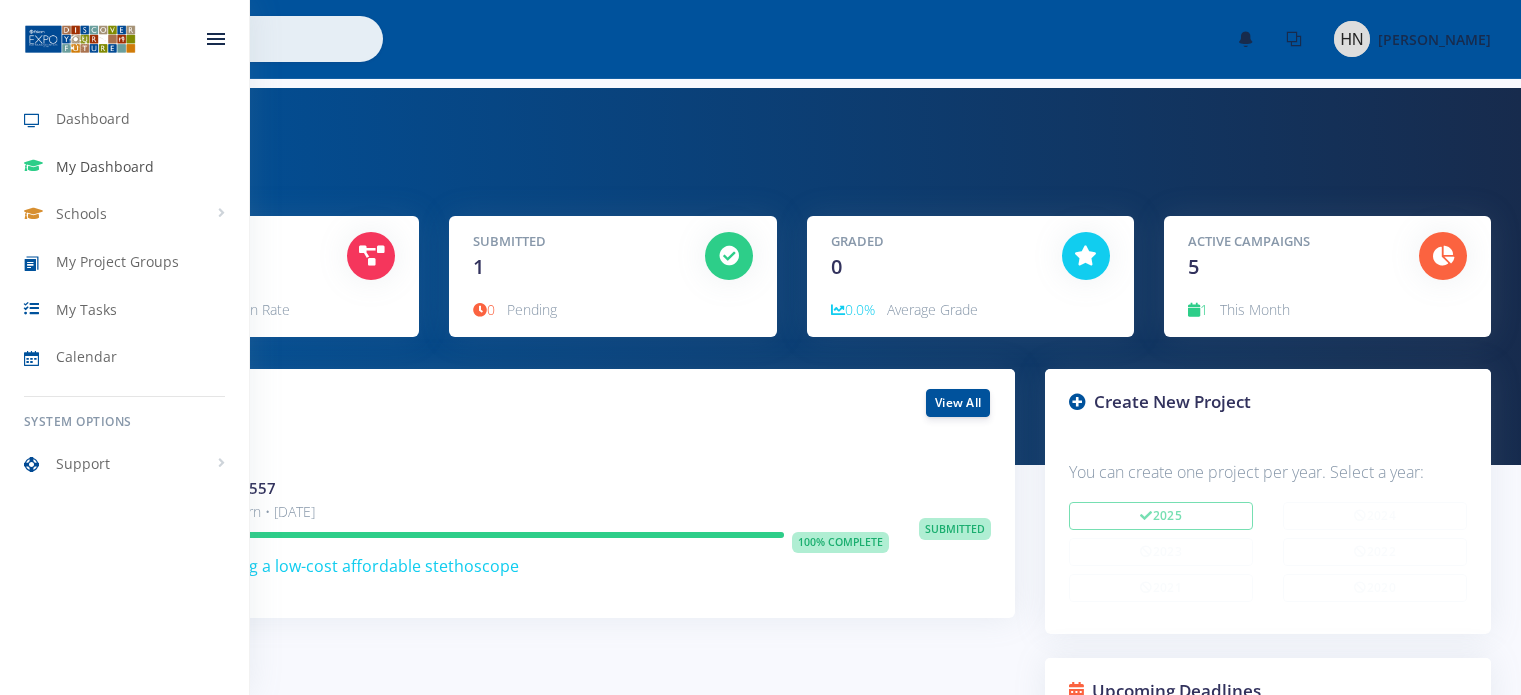 scroll, scrollTop: 0, scrollLeft: 0, axis: both 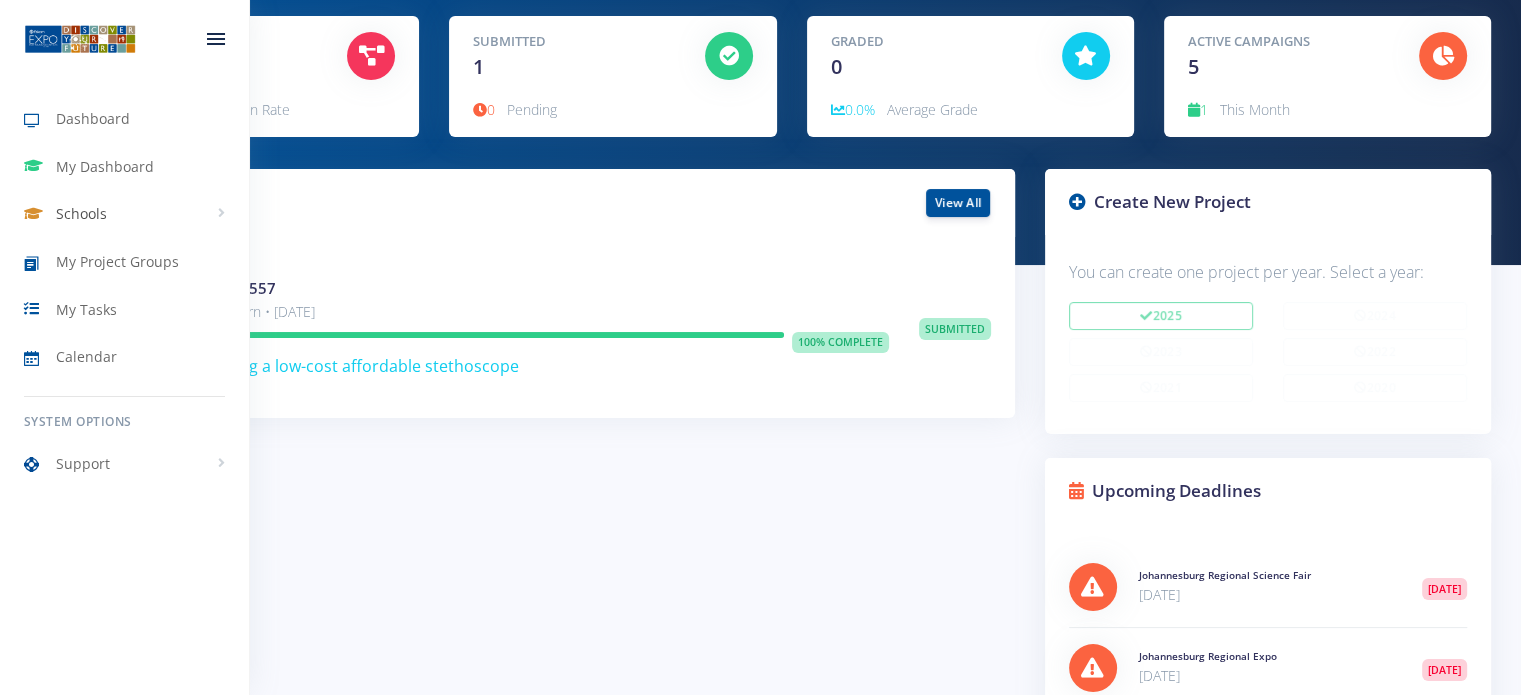 click on "Schools" at bounding box center [81, 213] 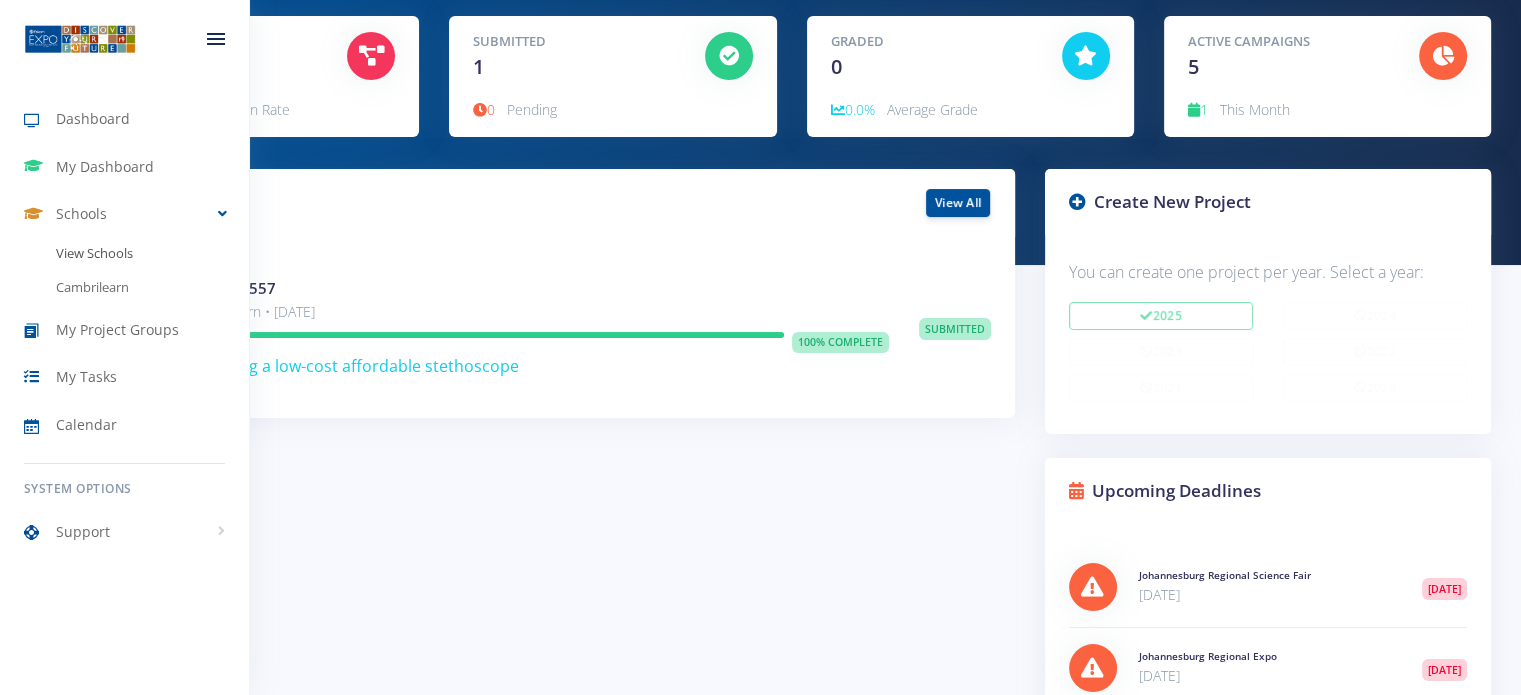 click on "View Schools" at bounding box center [124, 254] 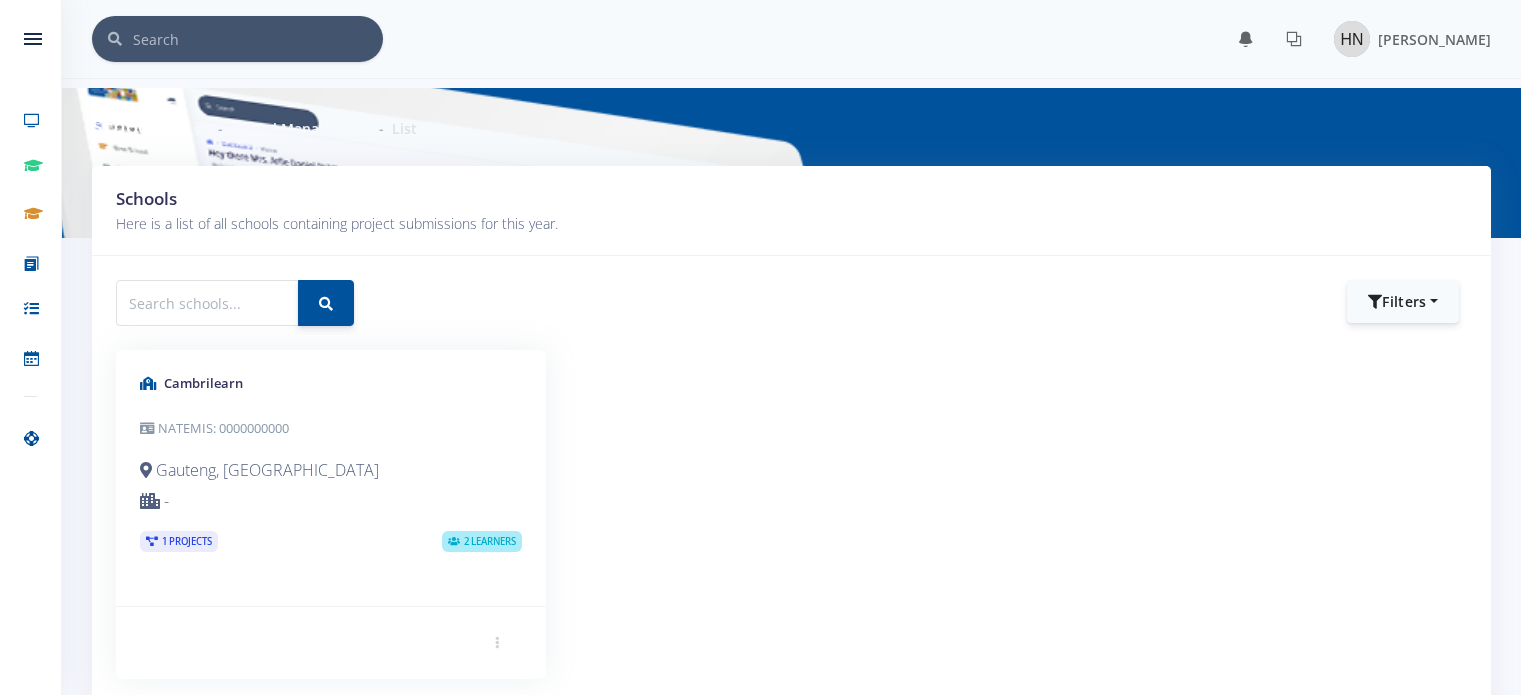 scroll, scrollTop: 0, scrollLeft: 0, axis: both 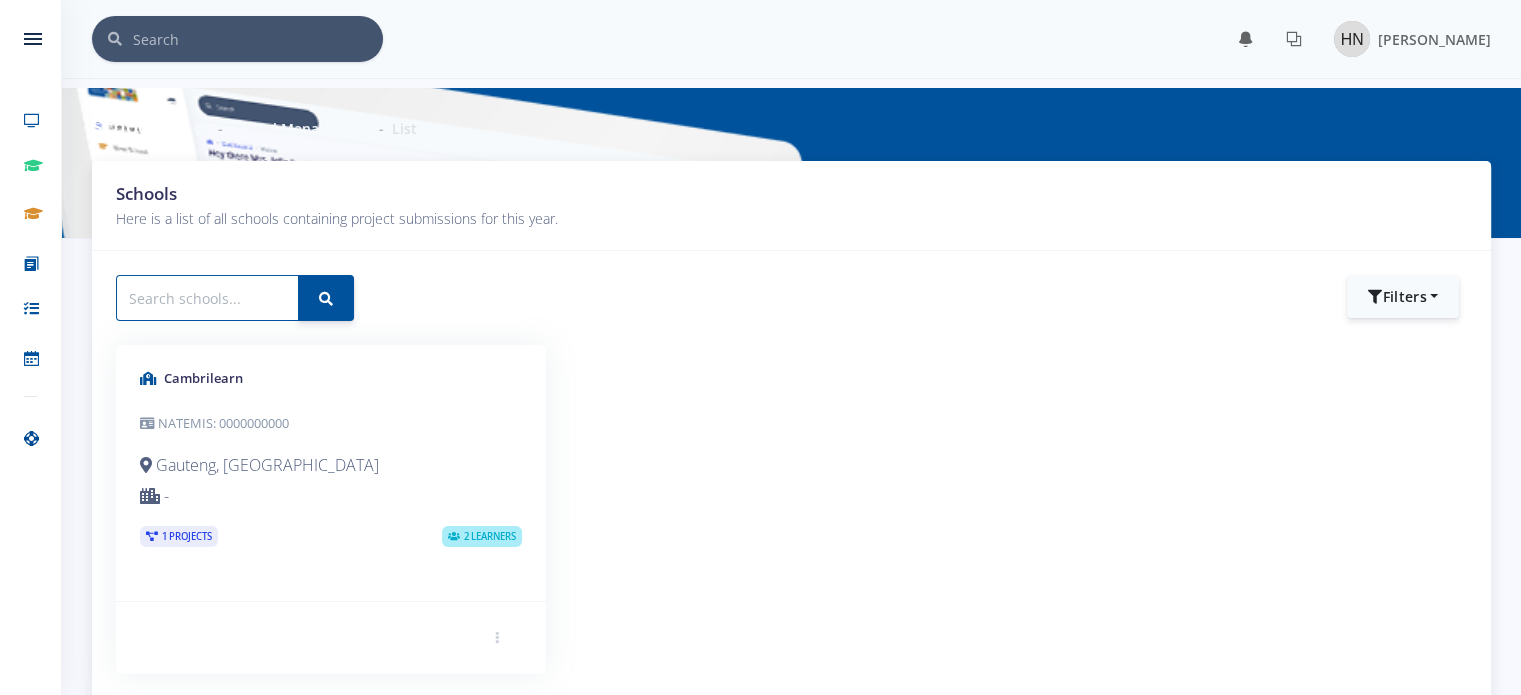 click at bounding box center (207, 298) 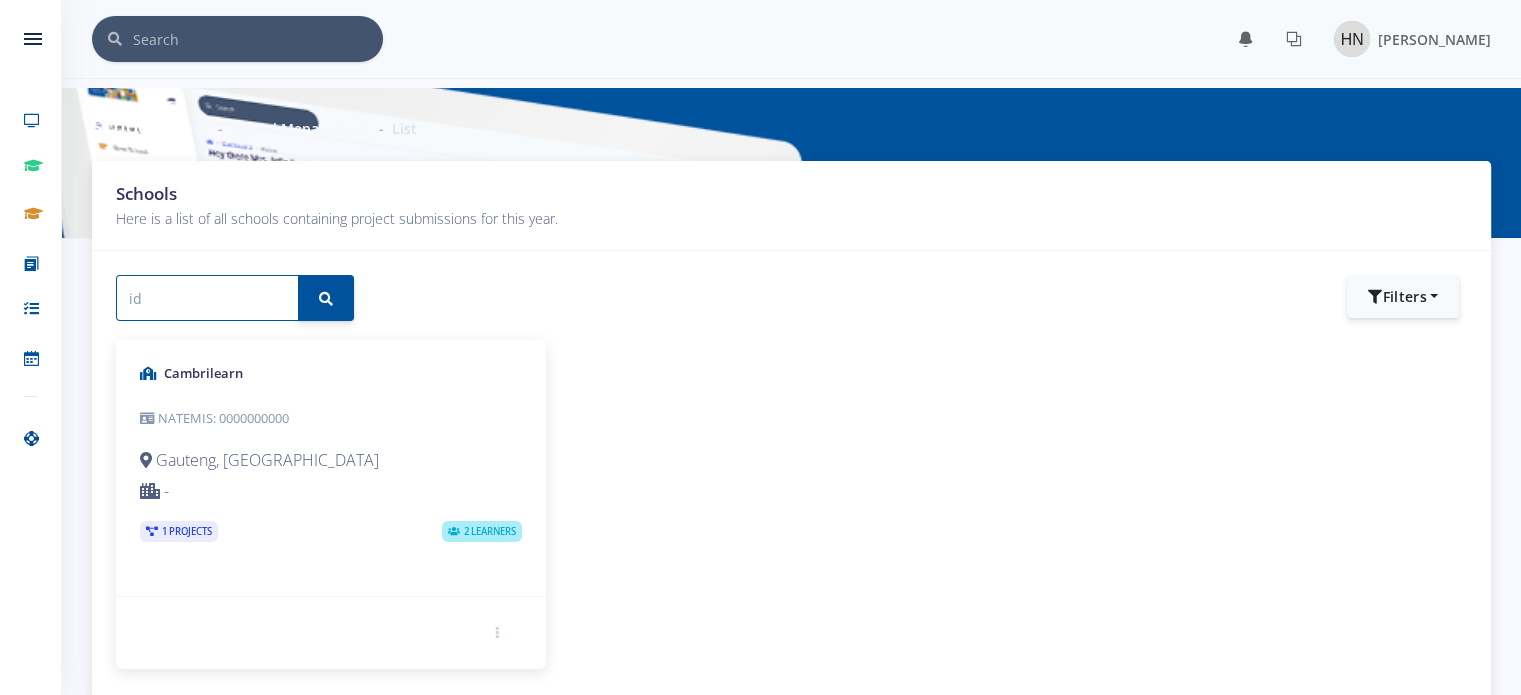 click at bounding box center (326, 298) 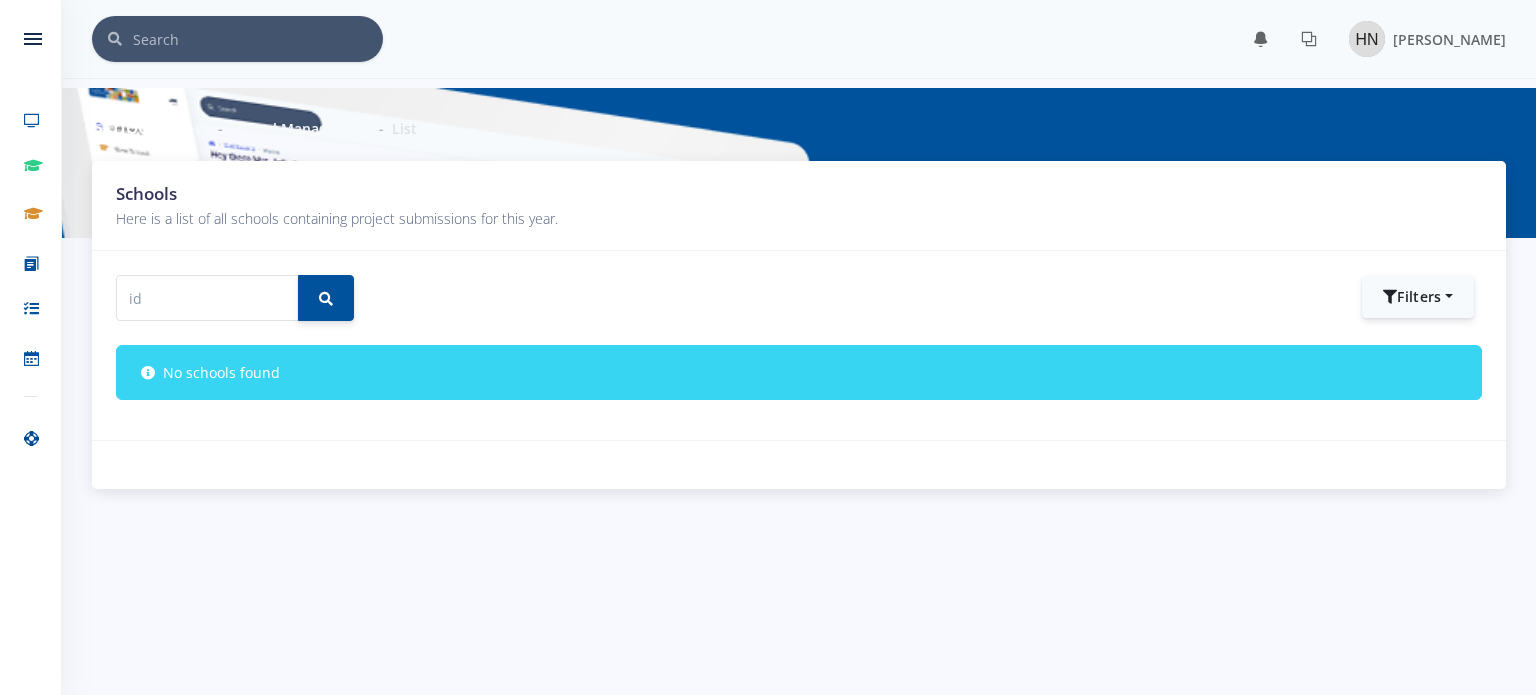 scroll, scrollTop: 0, scrollLeft: 0, axis: both 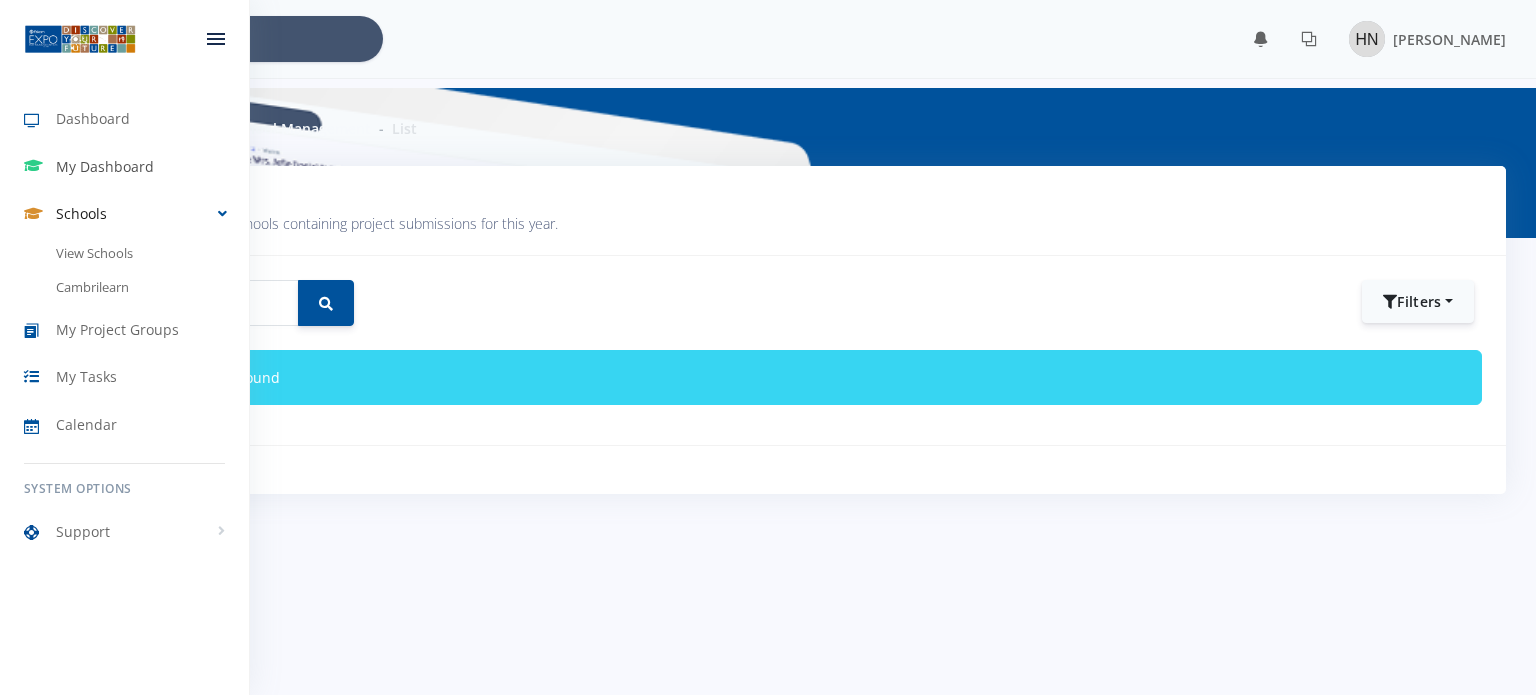 click on "My Dashboard" at bounding box center [105, 166] 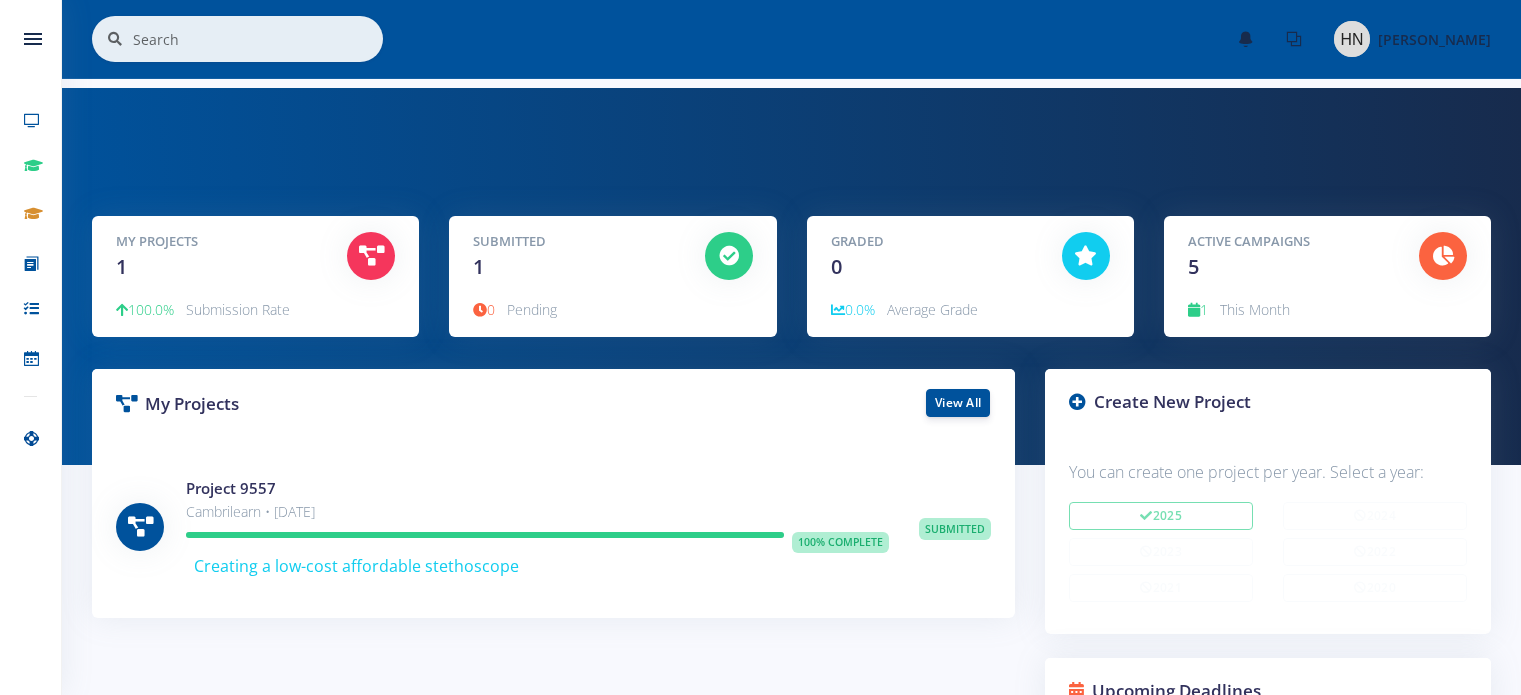 scroll, scrollTop: 0, scrollLeft: 0, axis: both 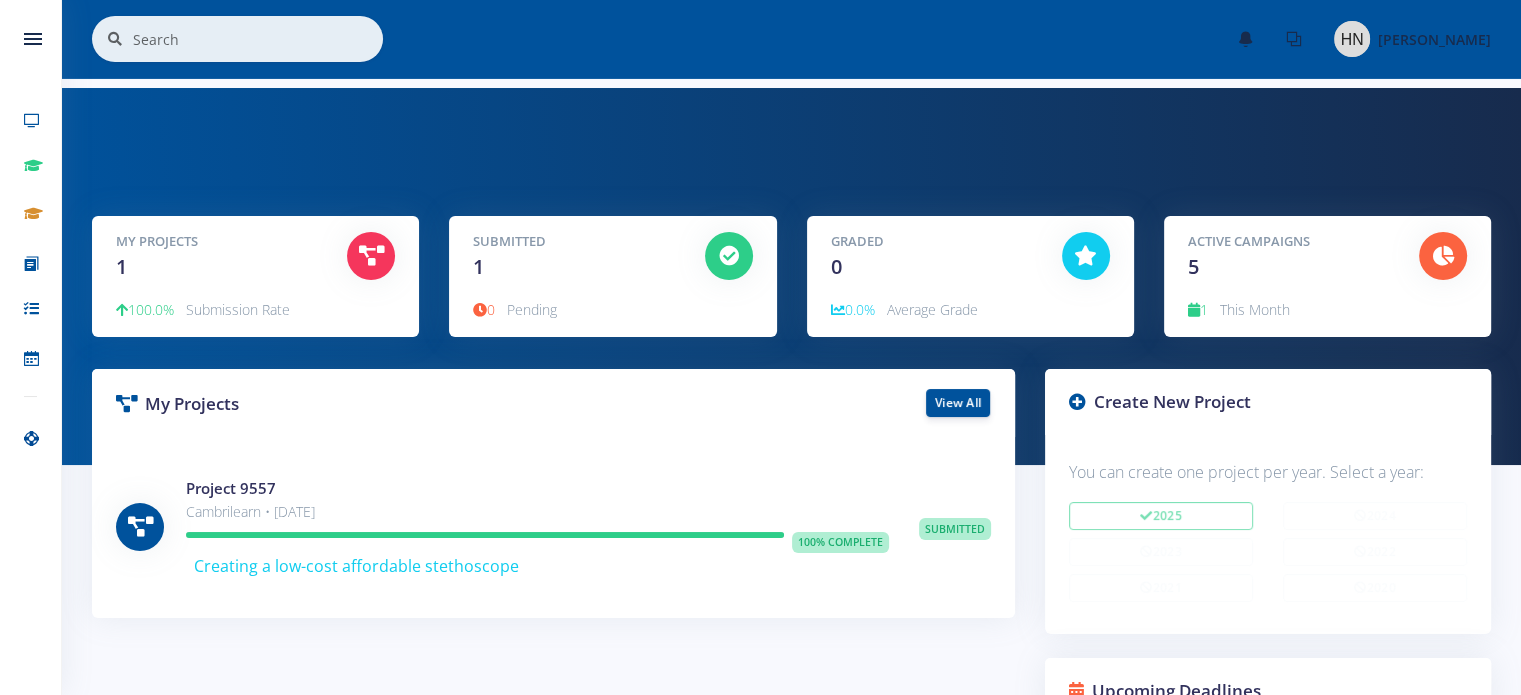 click at bounding box center [258, 39] 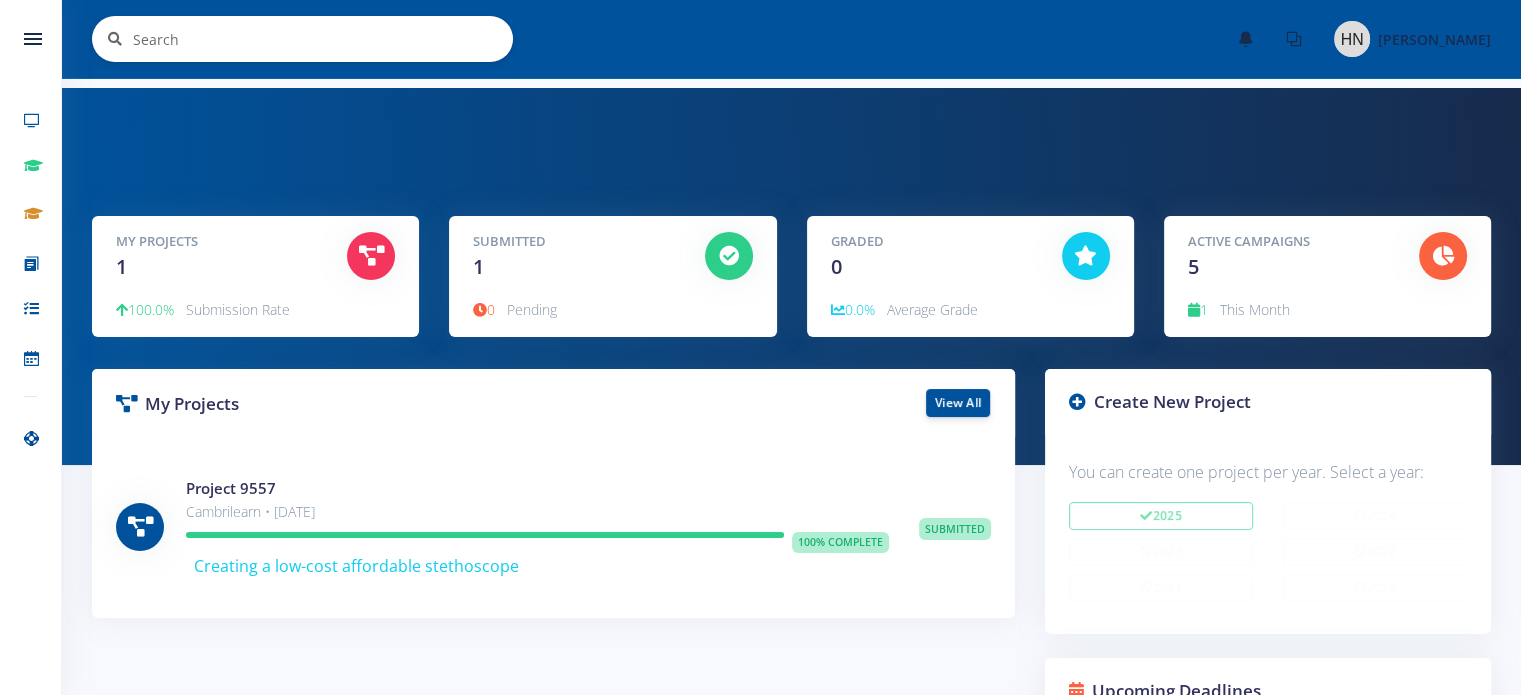 click at bounding box center (323, 39) 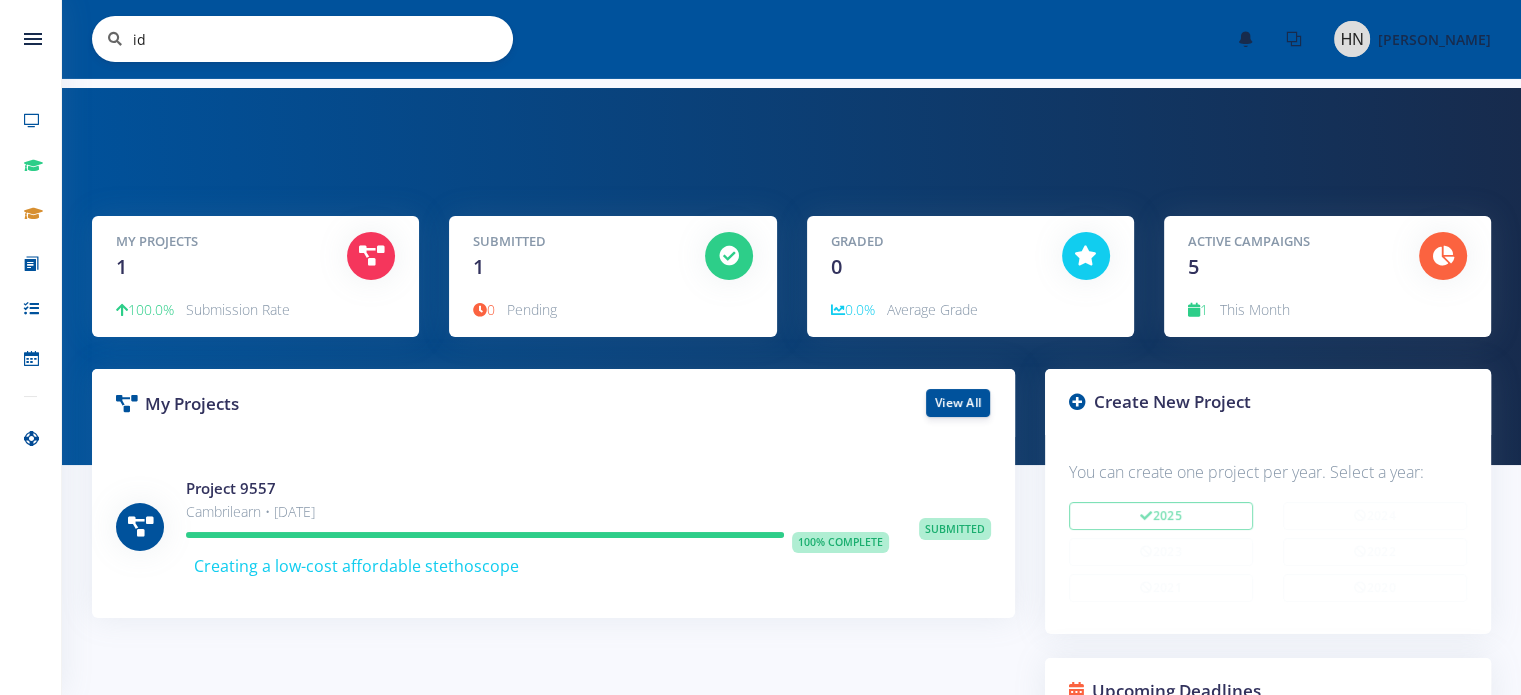 type on "id" 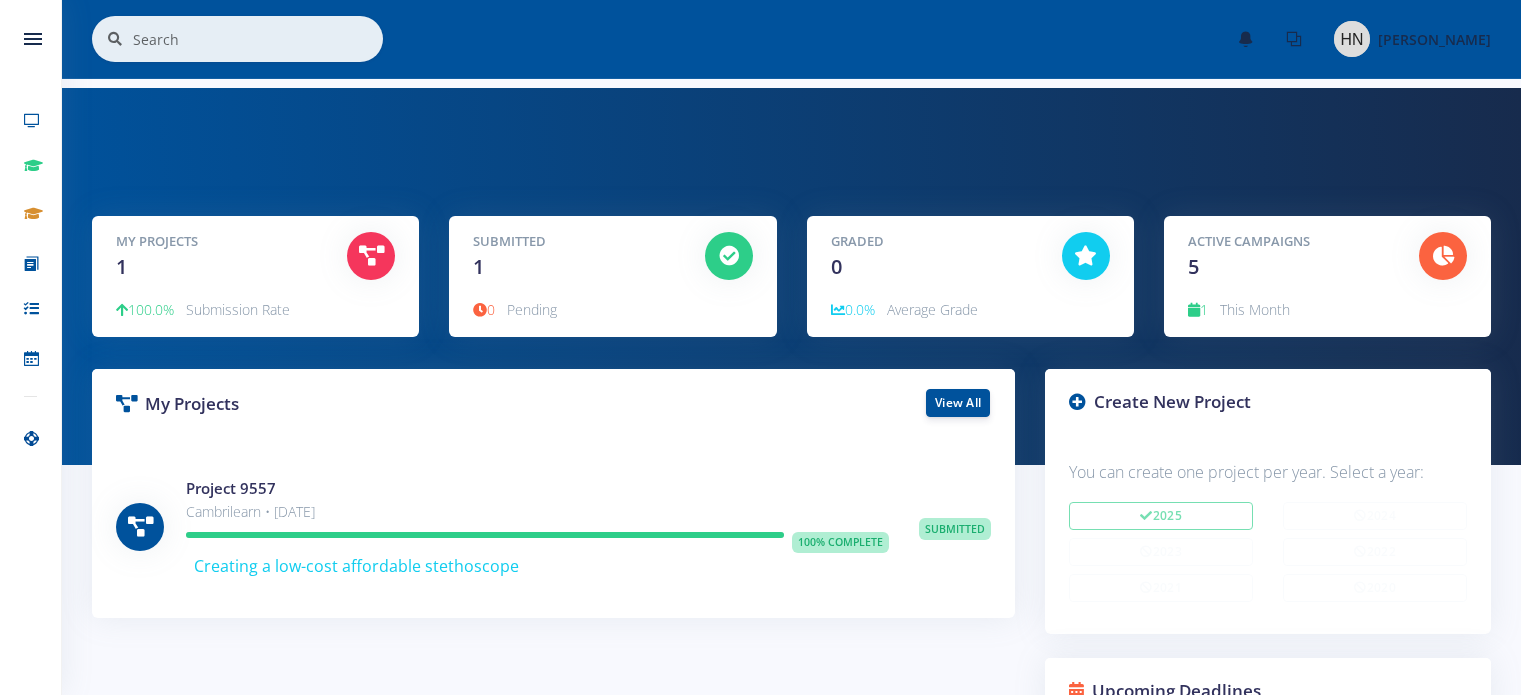 scroll, scrollTop: 0, scrollLeft: 0, axis: both 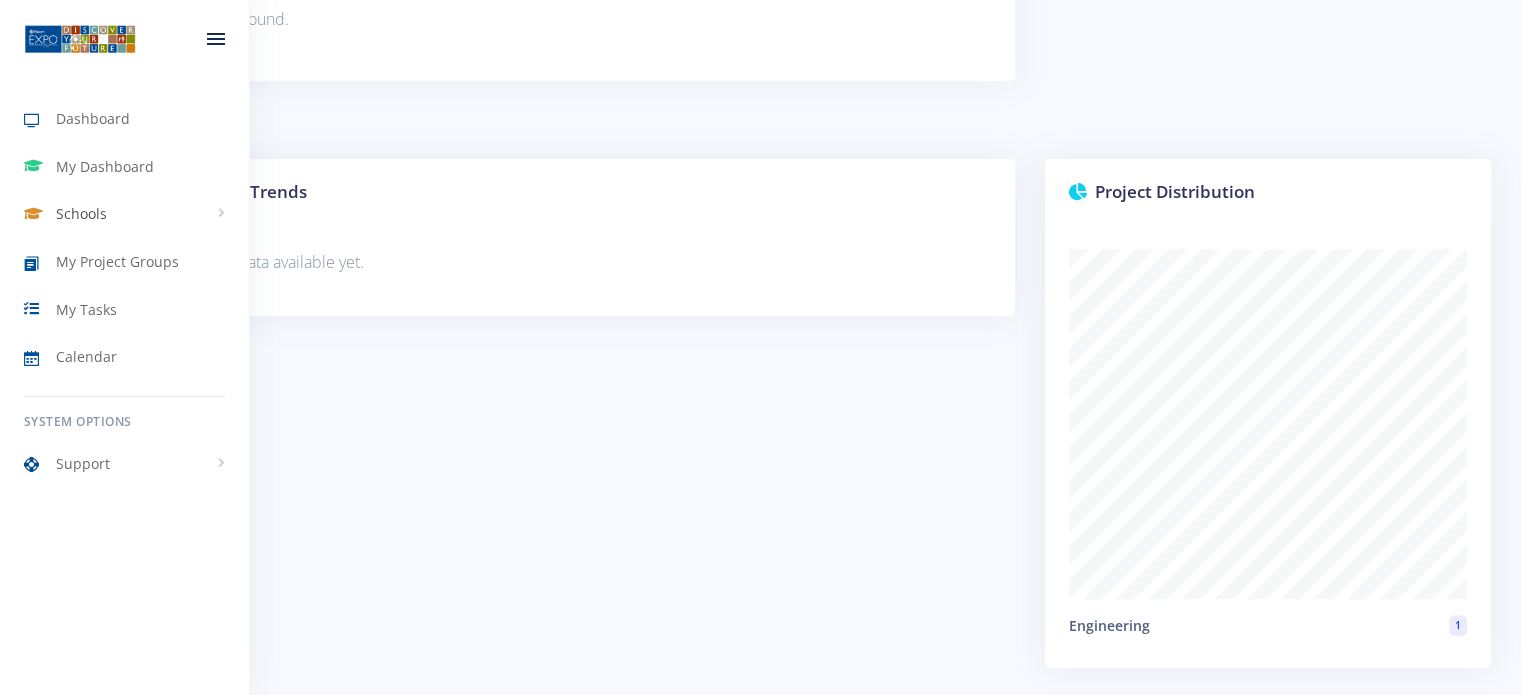 click on "Schools" at bounding box center (81, 213) 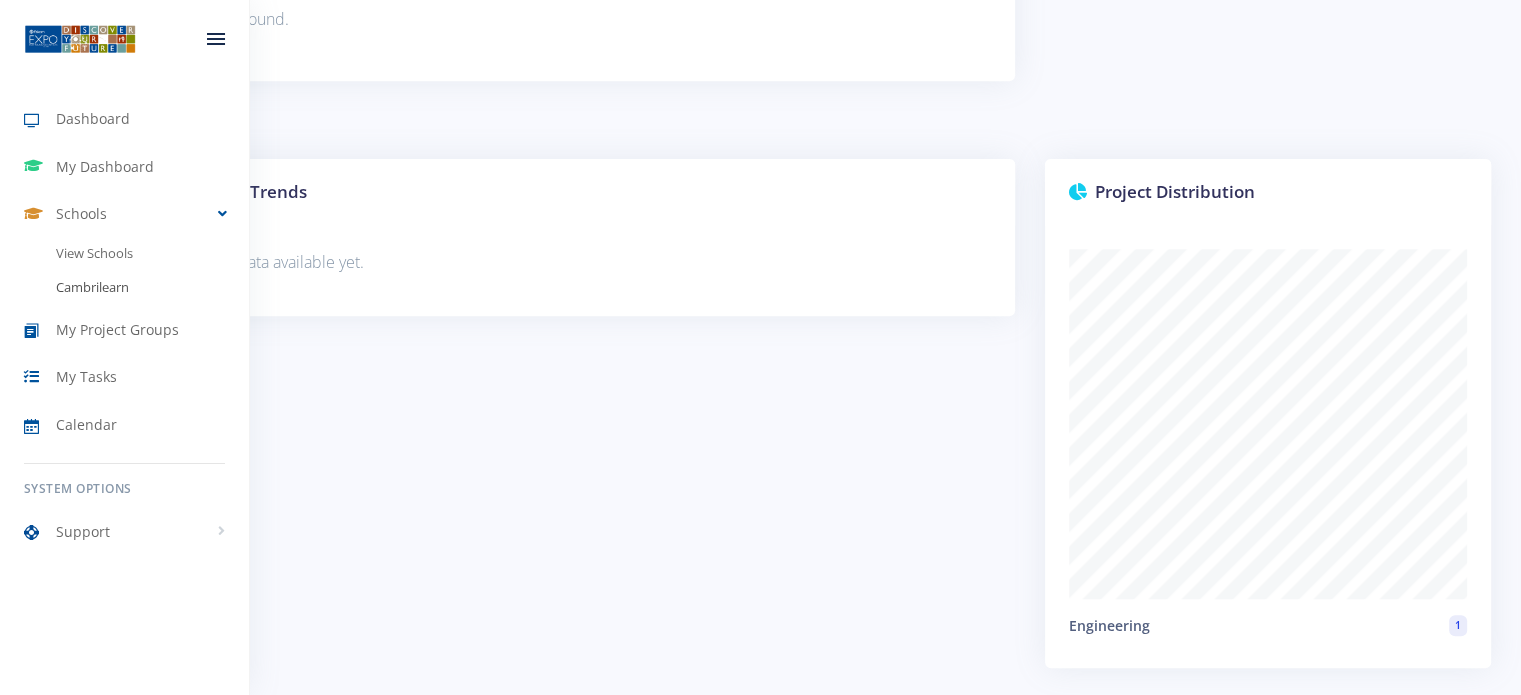 click on "Cambrilearn" at bounding box center [124, 288] 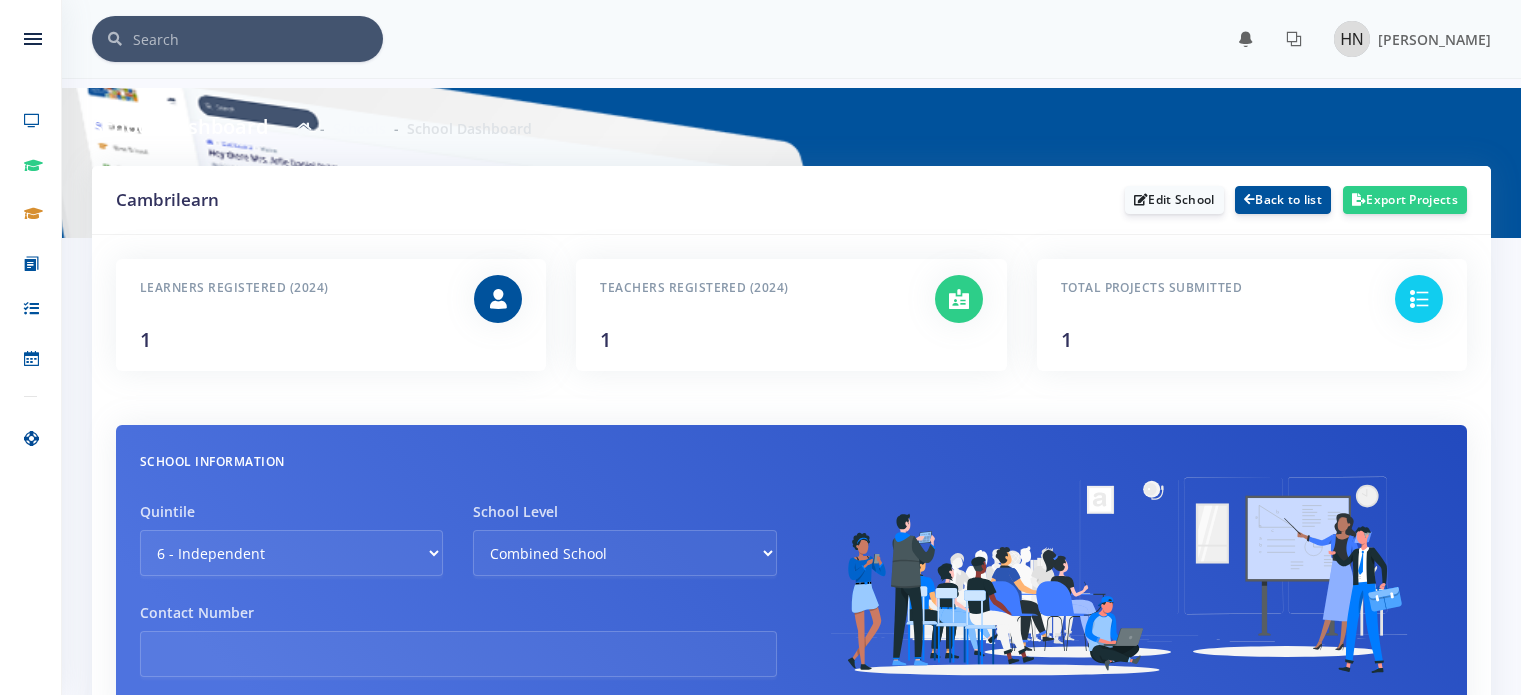 scroll, scrollTop: 0, scrollLeft: 0, axis: both 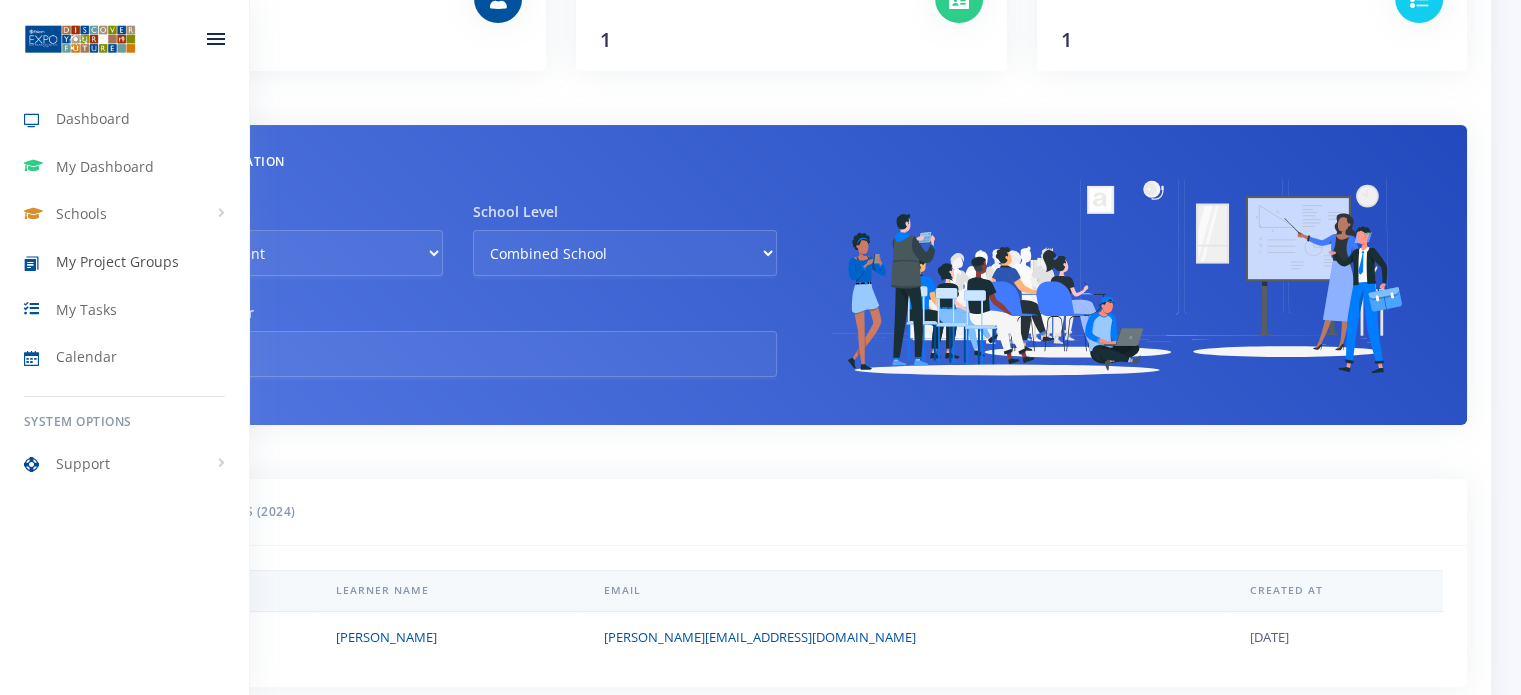 click on "My Project Groups" at bounding box center [117, 261] 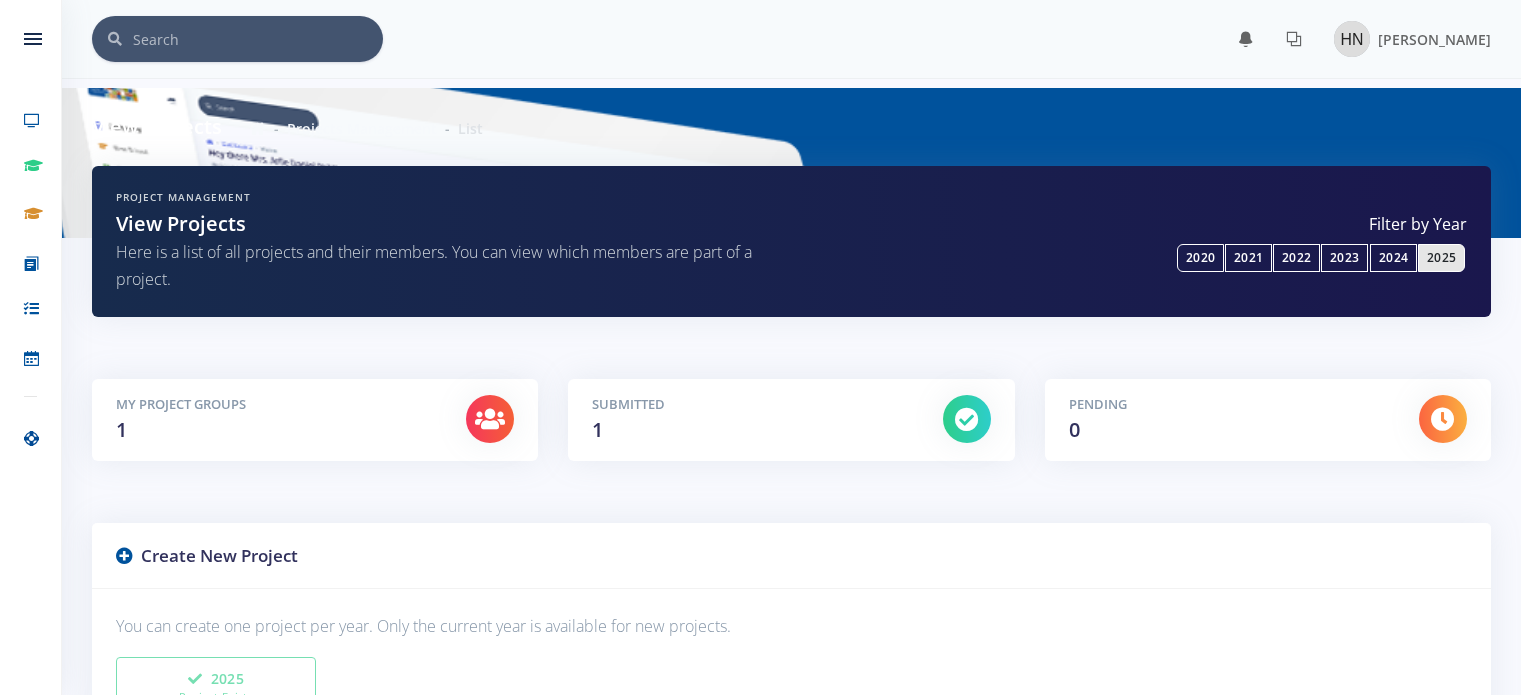 scroll, scrollTop: 0, scrollLeft: 0, axis: both 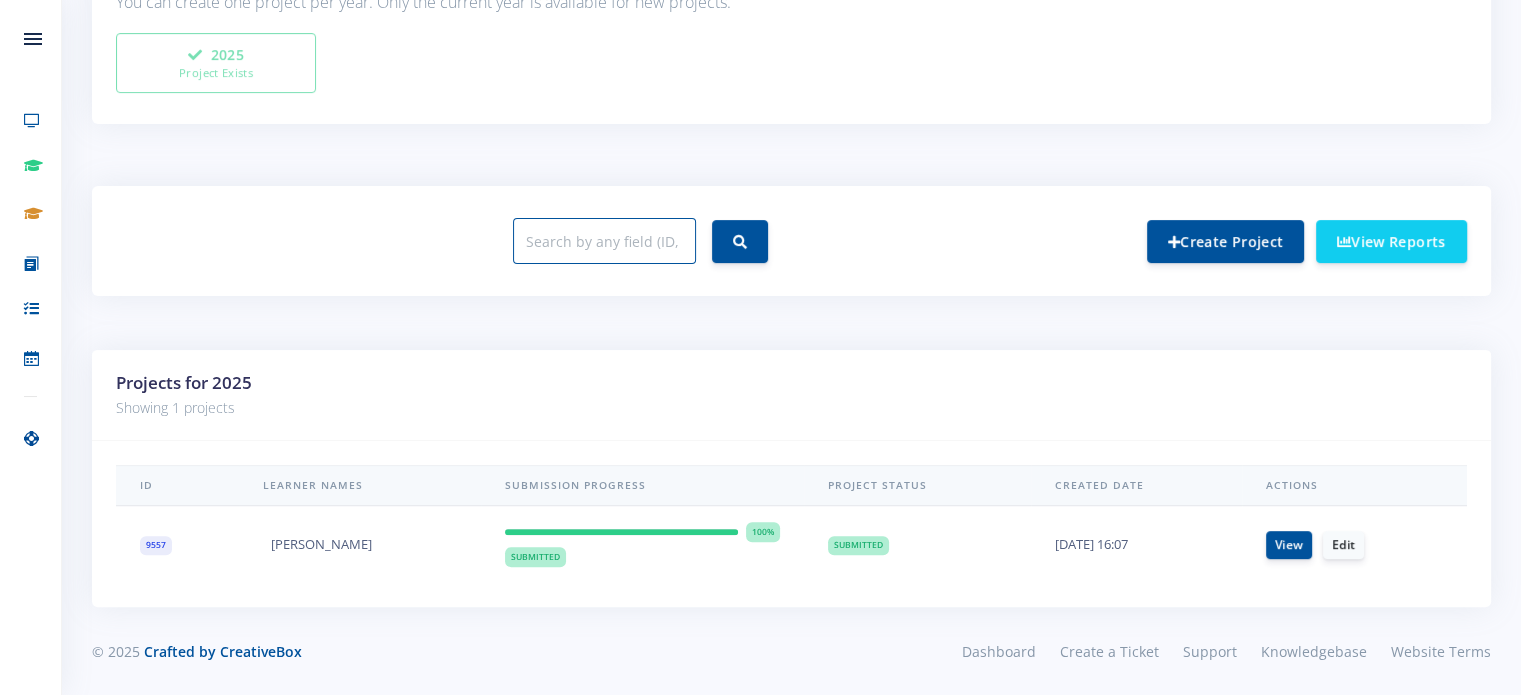 click at bounding box center [604, 241] 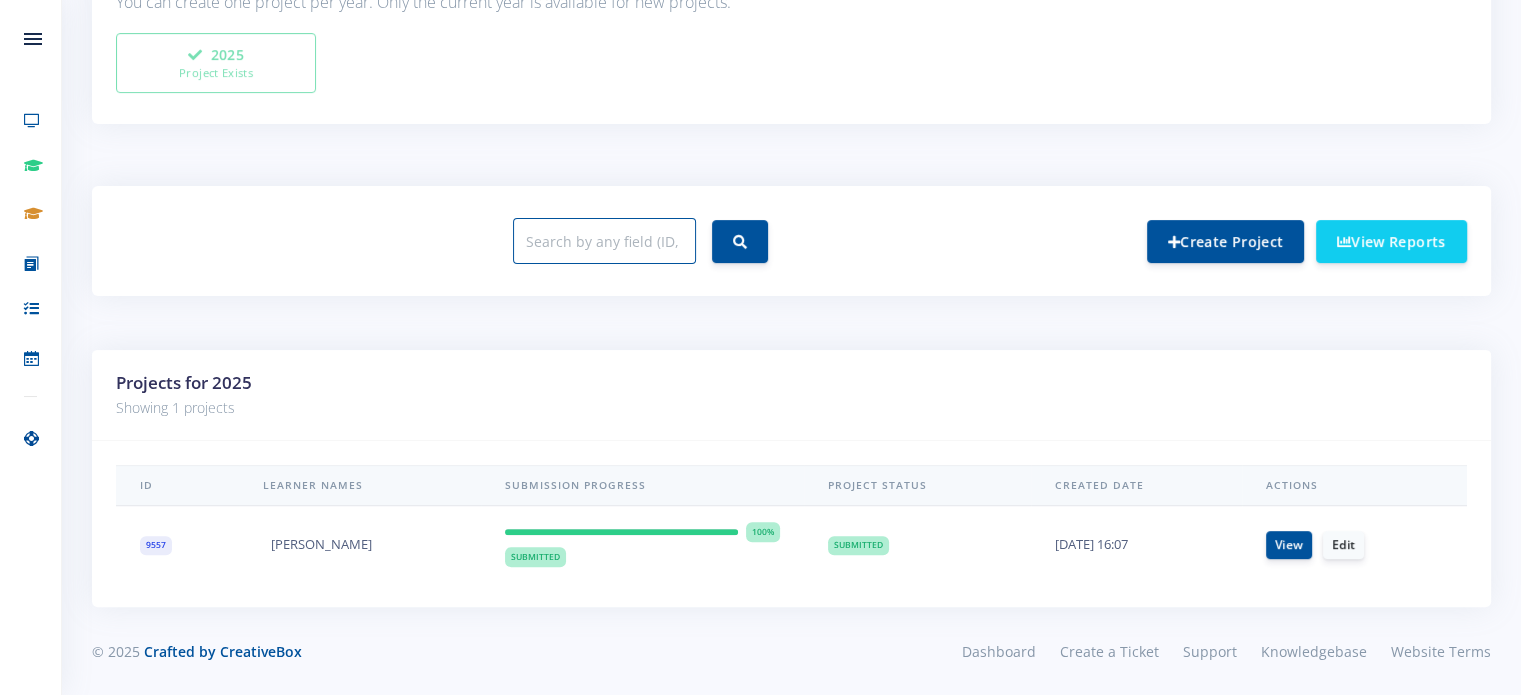 type on "id" 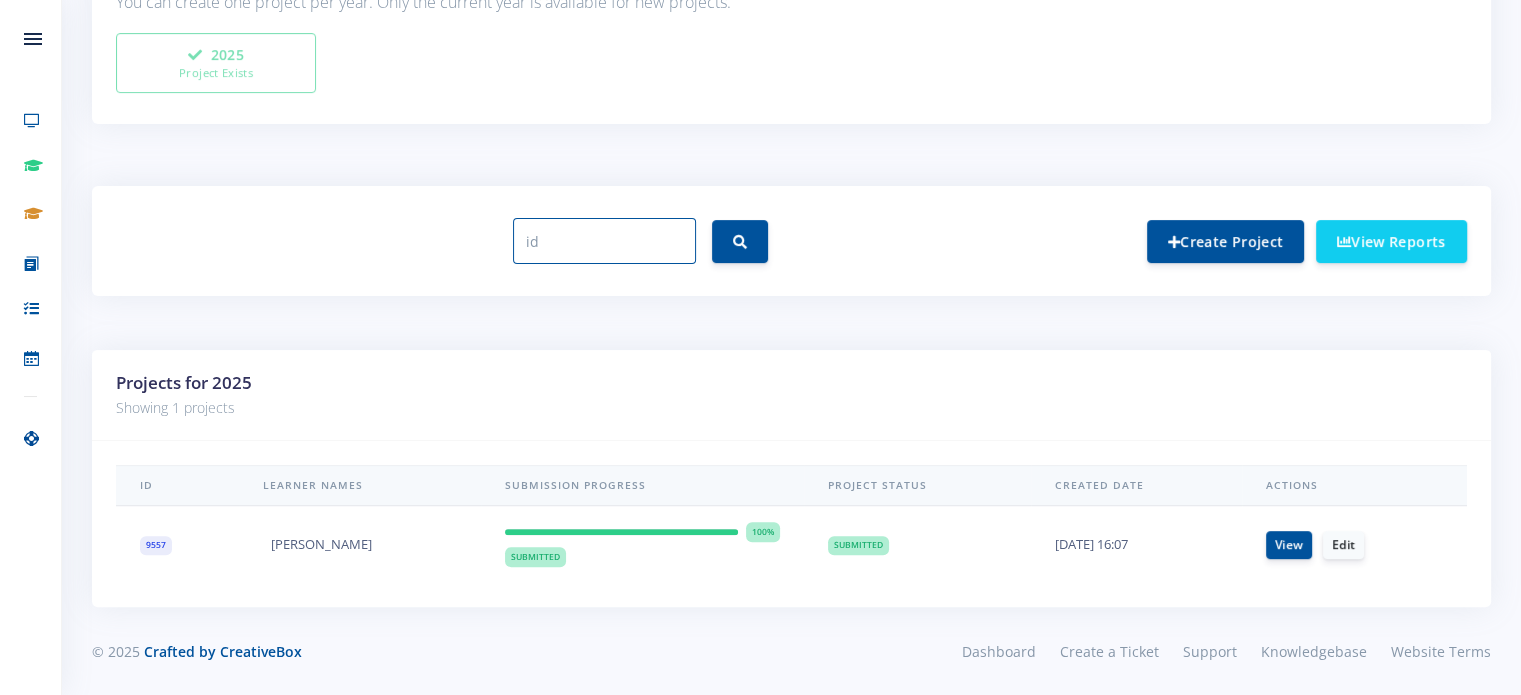 click at bounding box center (740, 241) 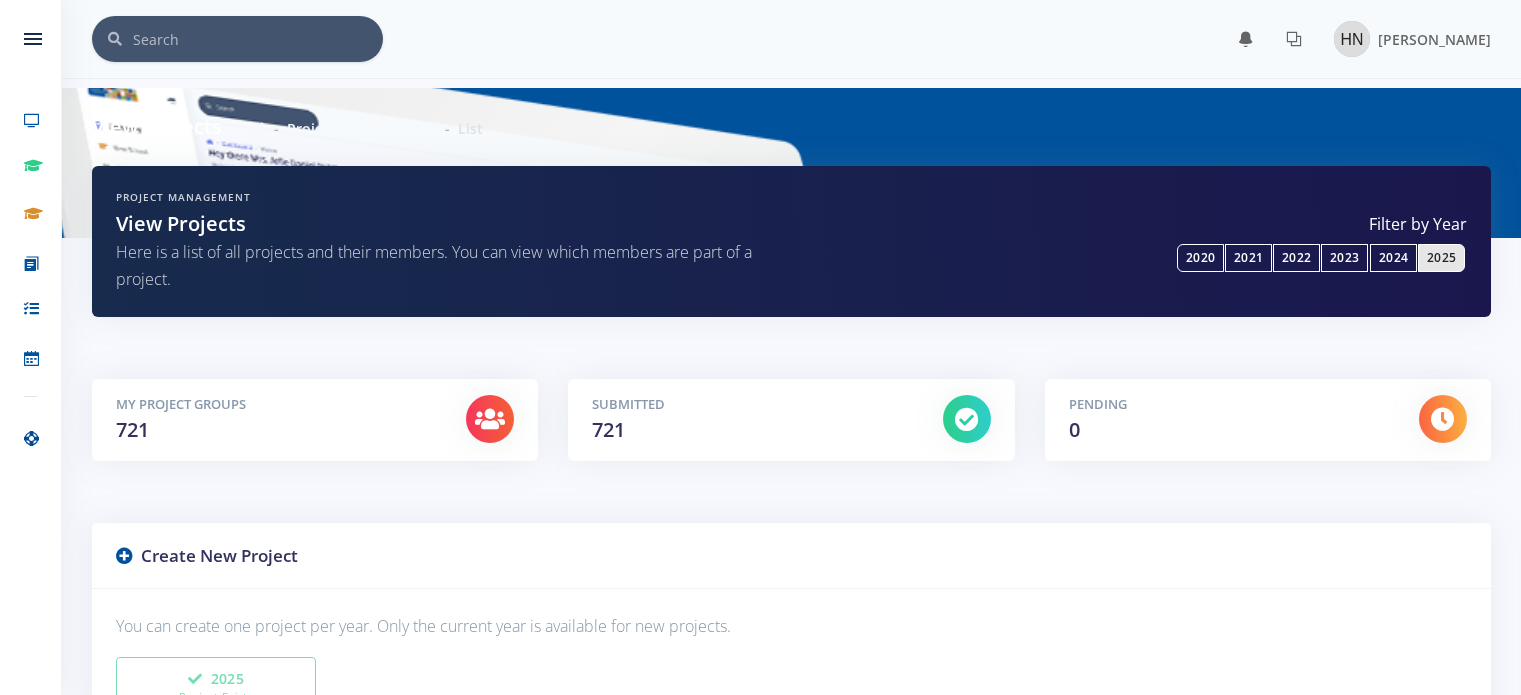 scroll, scrollTop: 0, scrollLeft: 0, axis: both 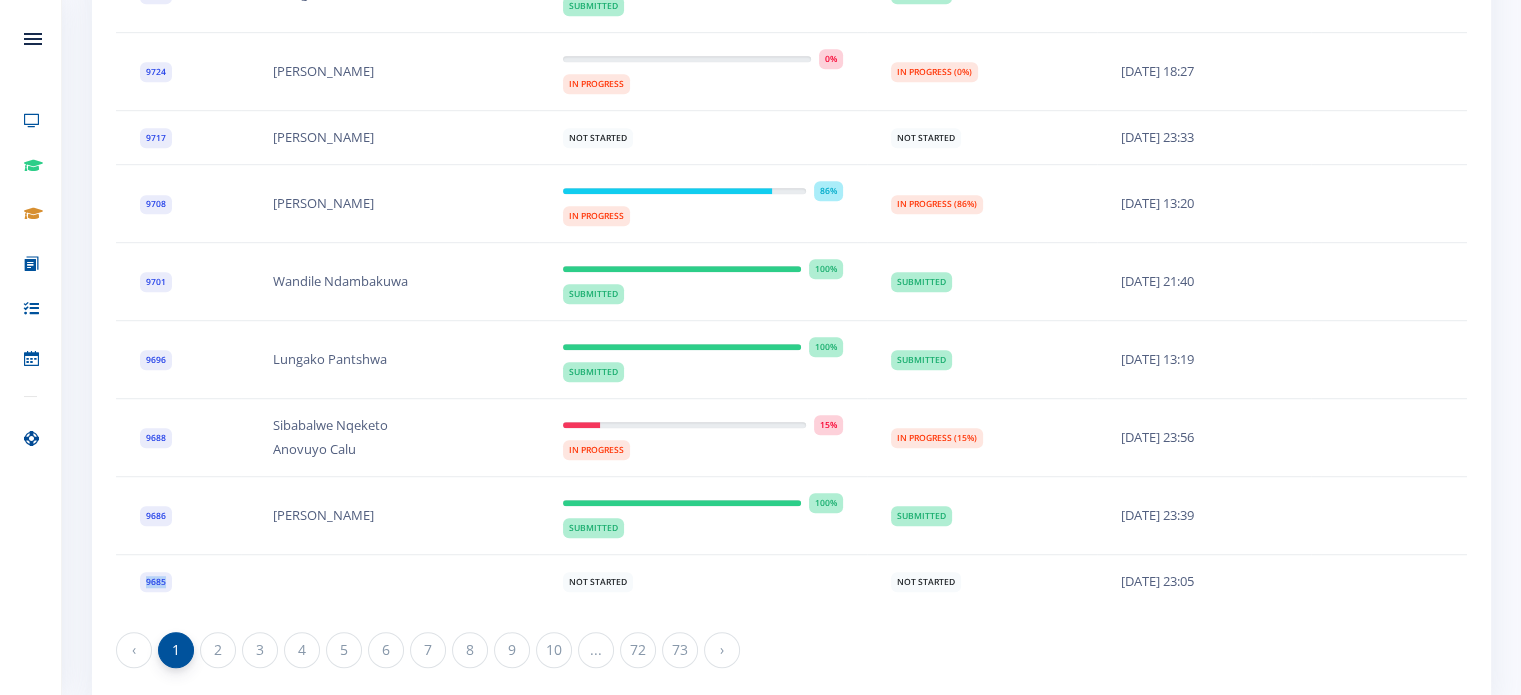 drag, startPoint x: 136, startPoint y: 575, endPoint x: 194, endPoint y: 579, distance: 58.137768 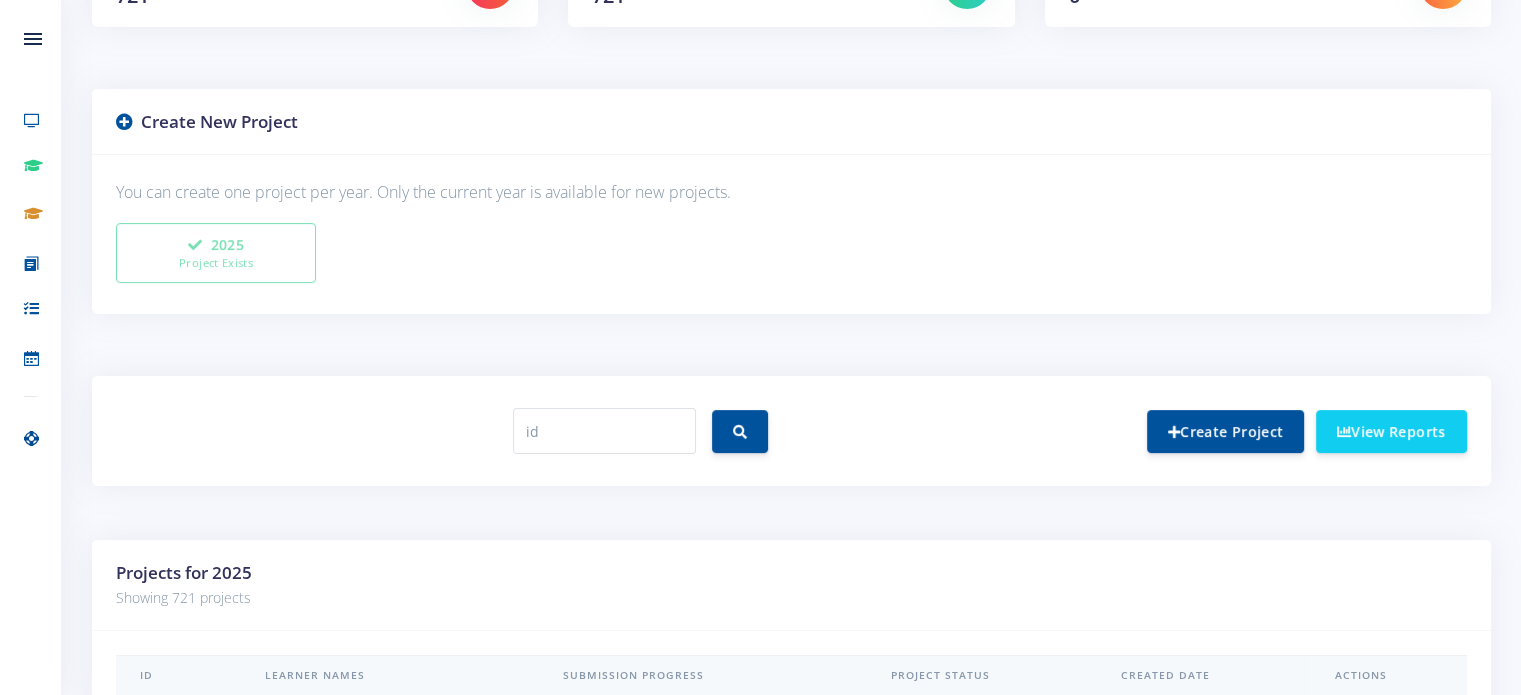 scroll, scrollTop: 400, scrollLeft: 0, axis: vertical 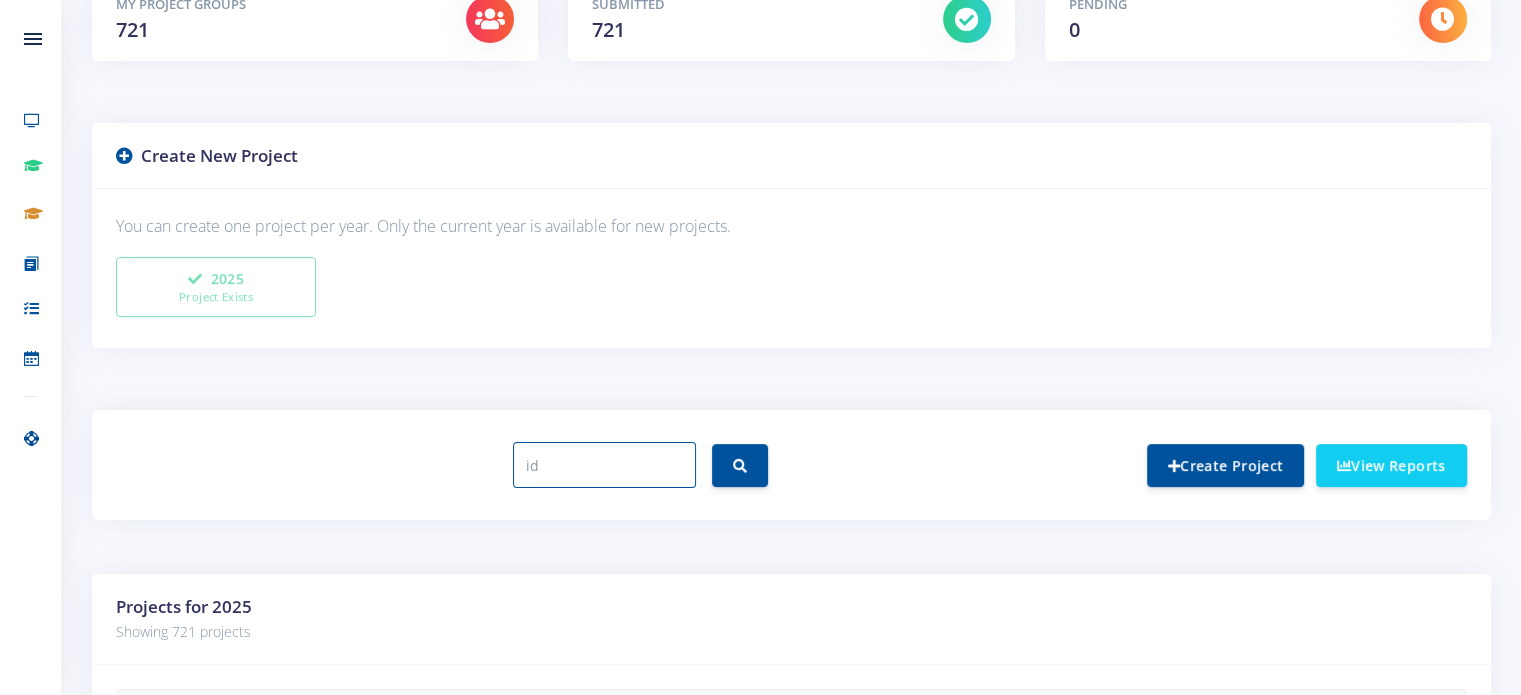click on "id" at bounding box center [604, 465] 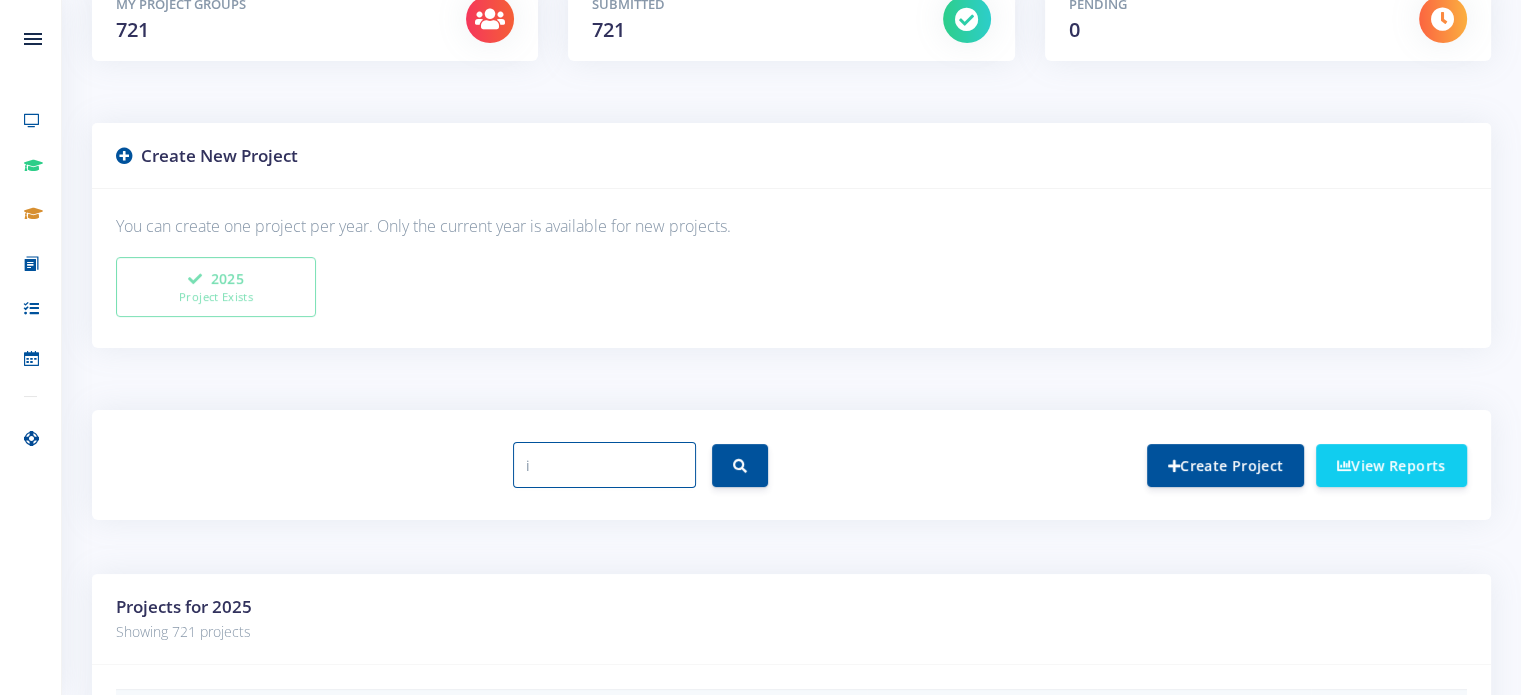drag, startPoint x: 596, startPoint y: 463, endPoint x: 548, endPoint y: 454, distance: 48.83646 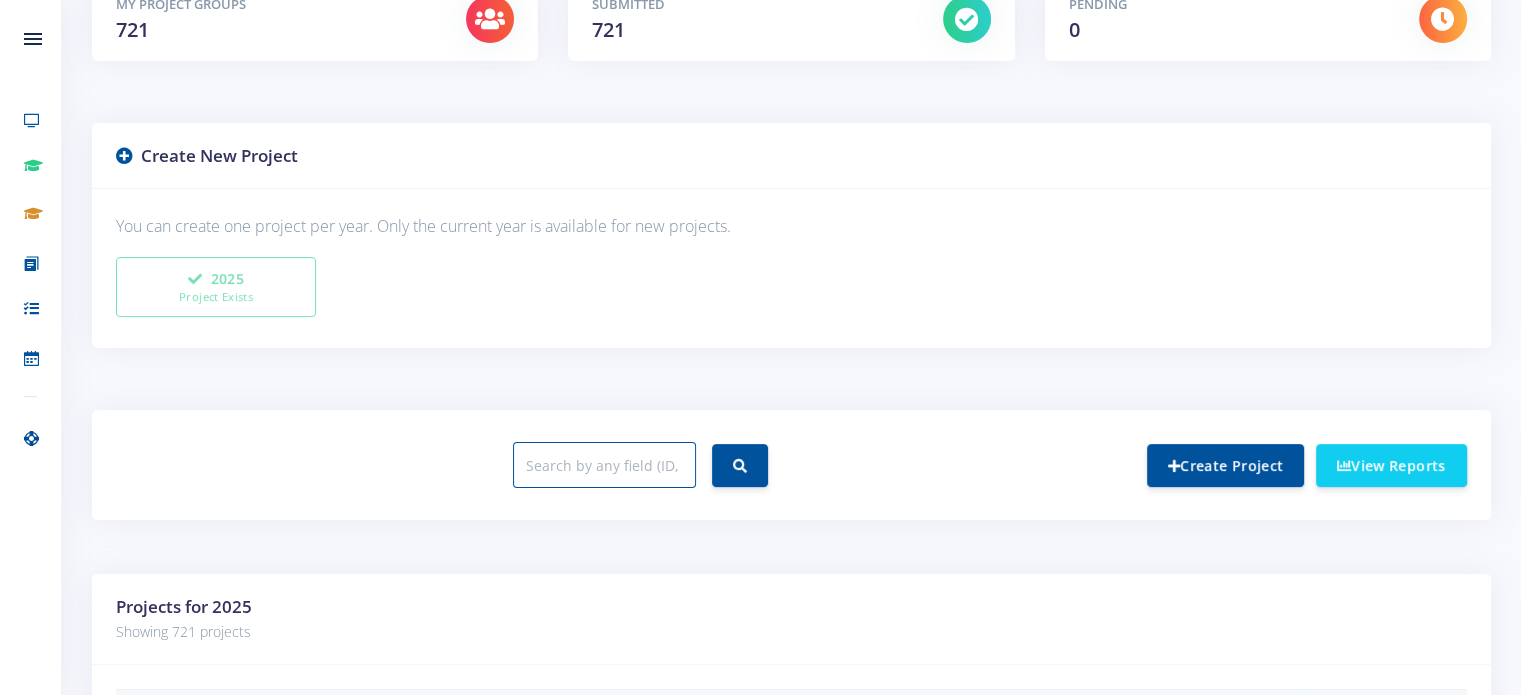 paste on "9685" 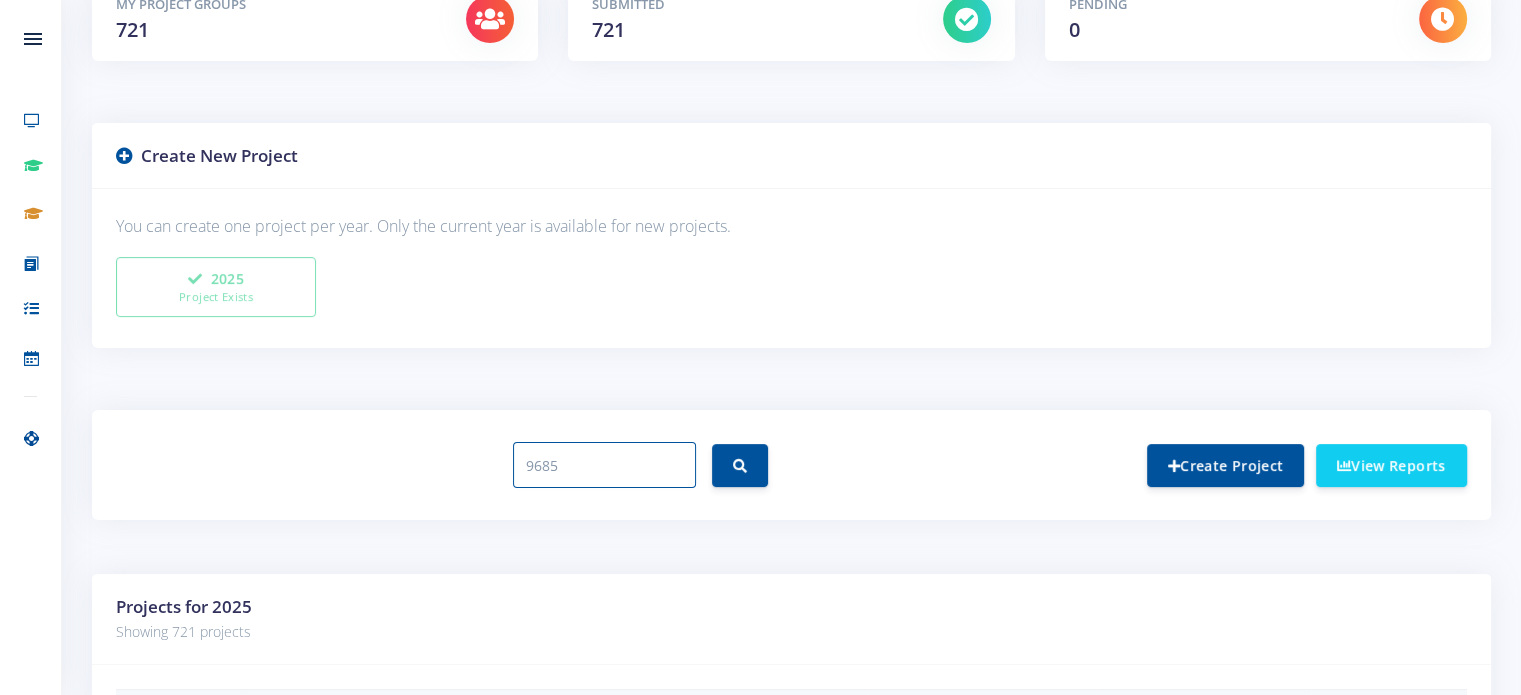 type on "9685" 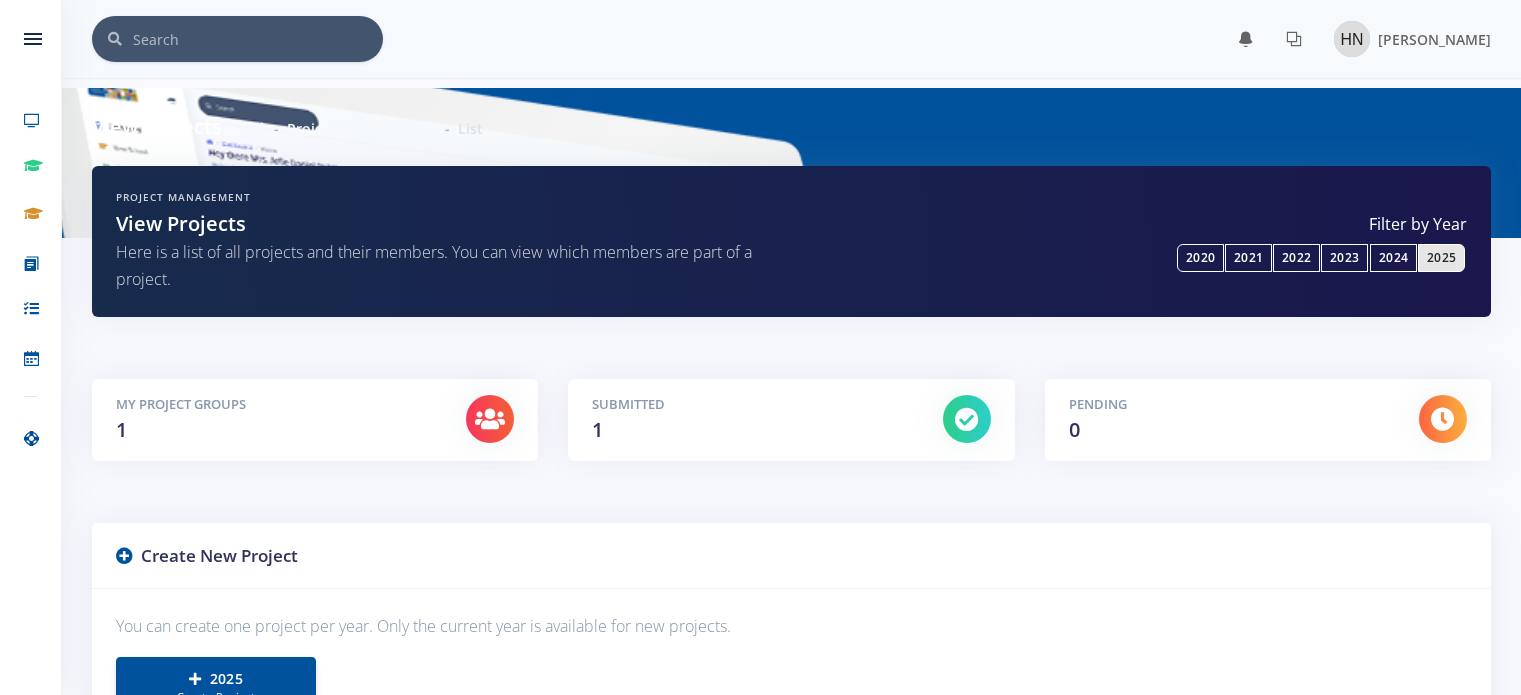 scroll, scrollTop: 0, scrollLeft: 0, axis: both 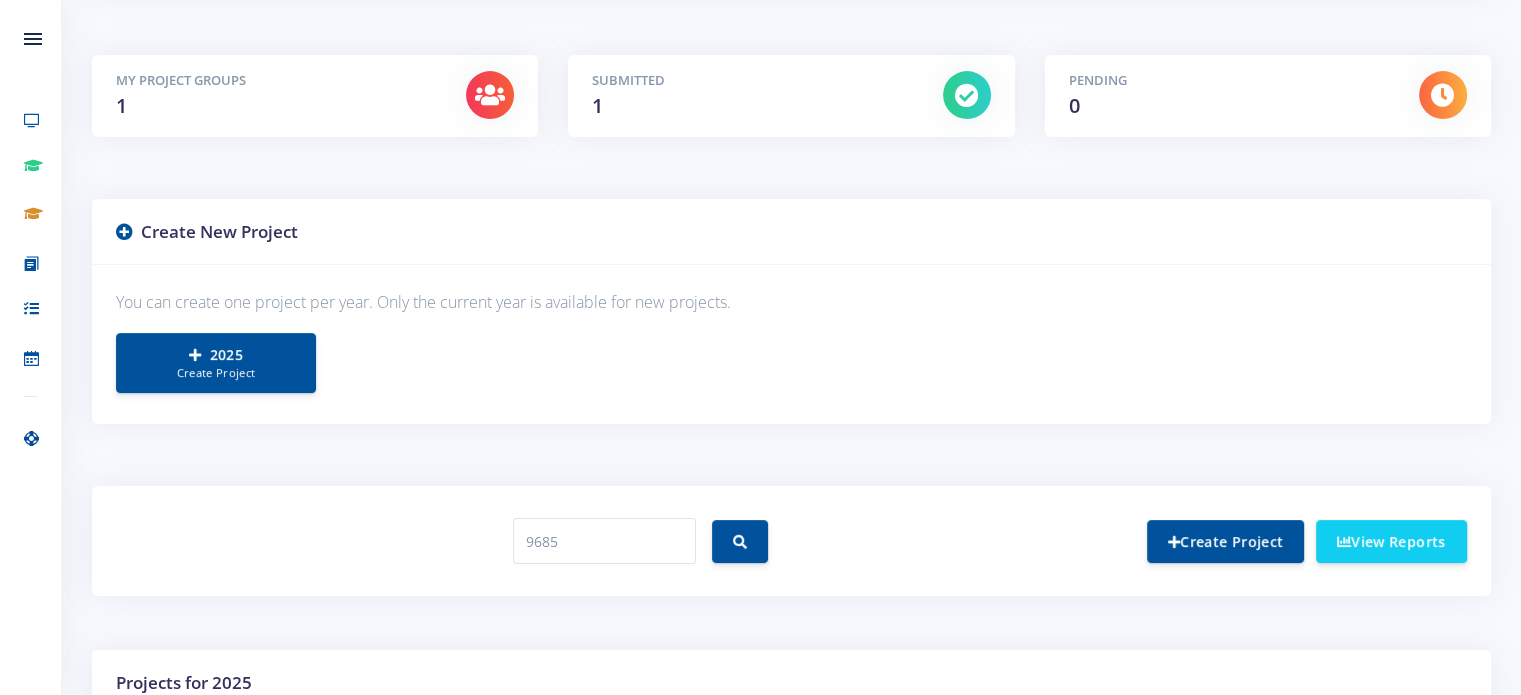 drag, startPoint x: 609, startPoint y: 566, endPoint x: 611, endPoint y: 550, distance: 16.124516 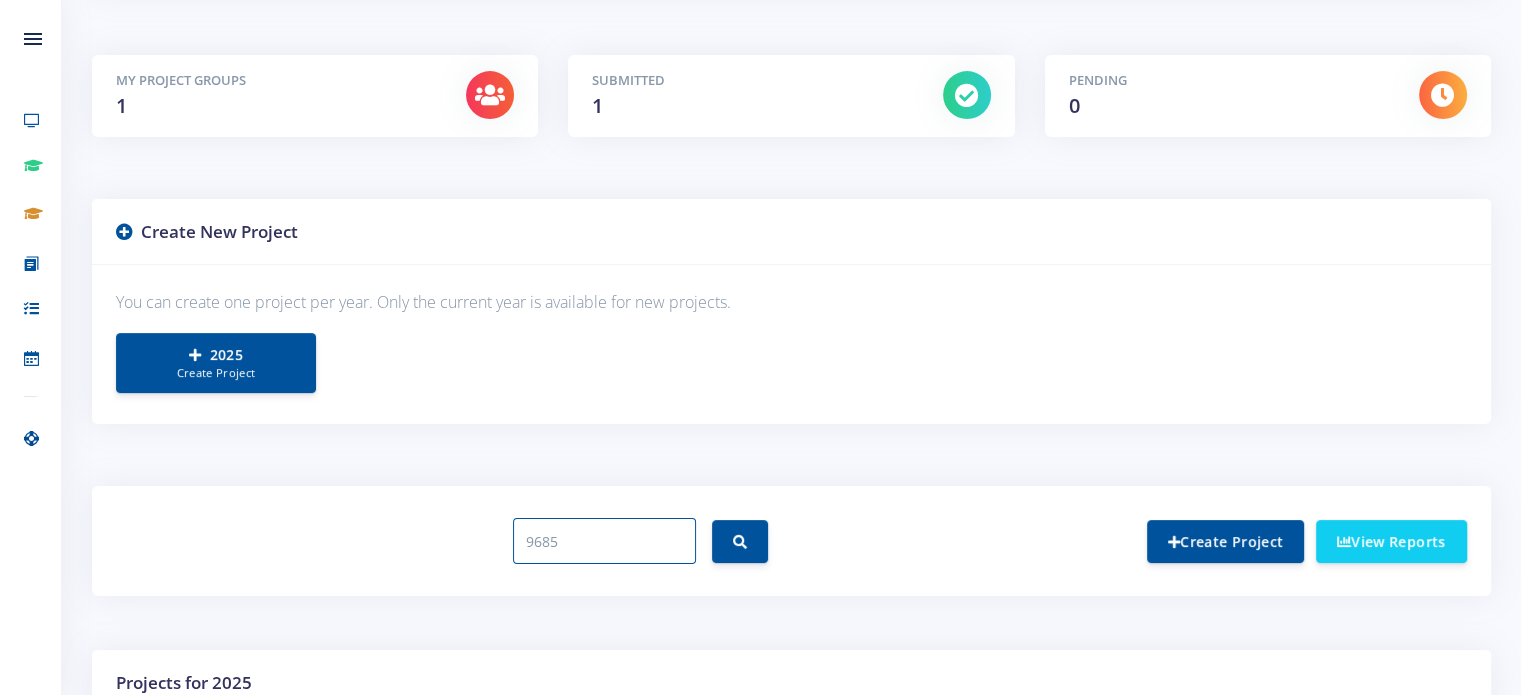 click on "9685" at bounding box center [604, 541] 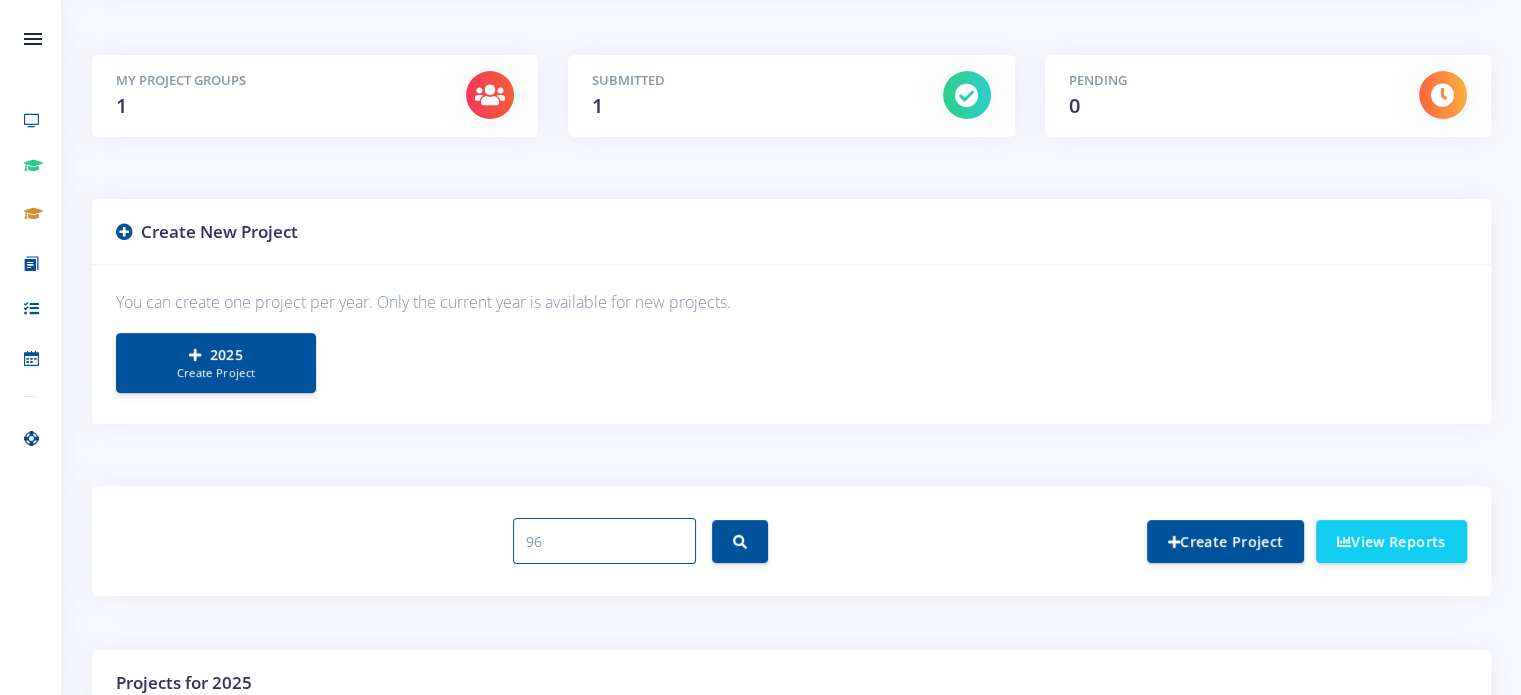 type on "9" 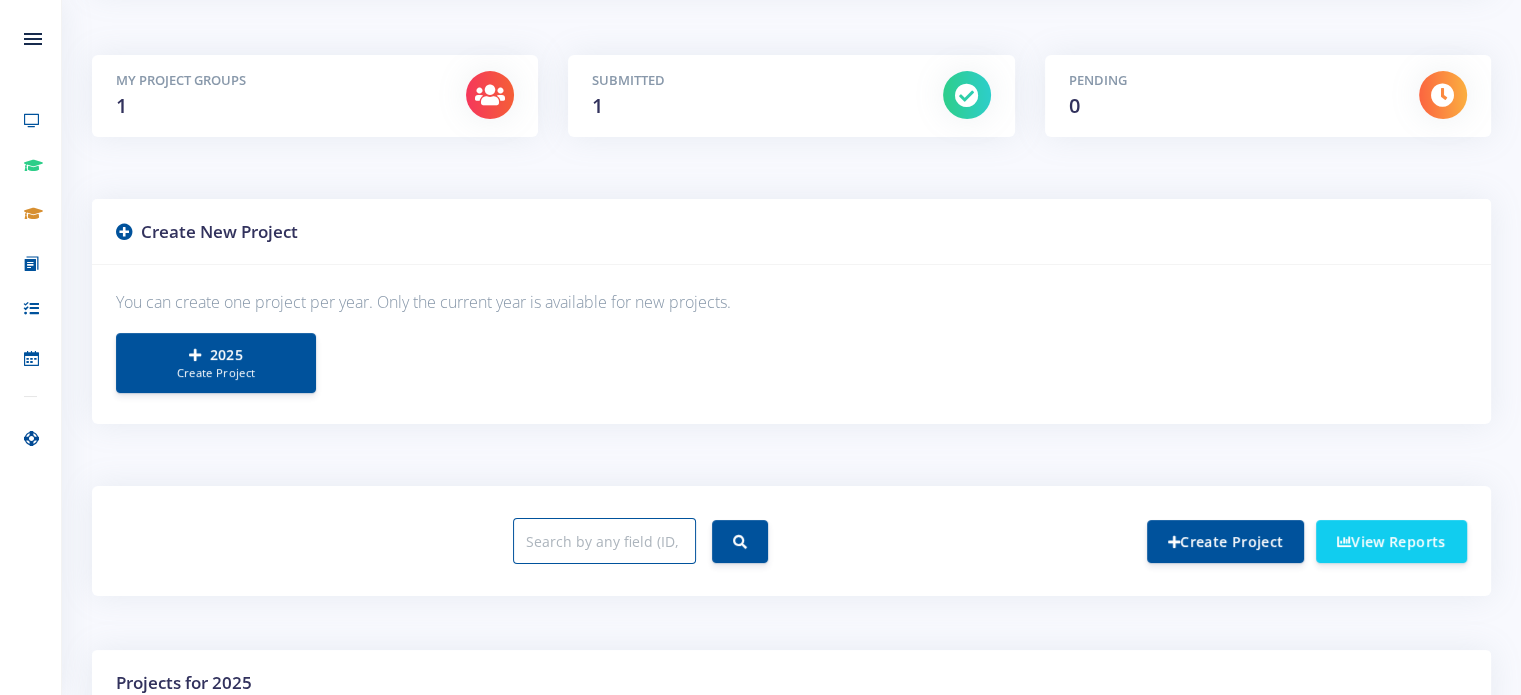 paste on "9685" 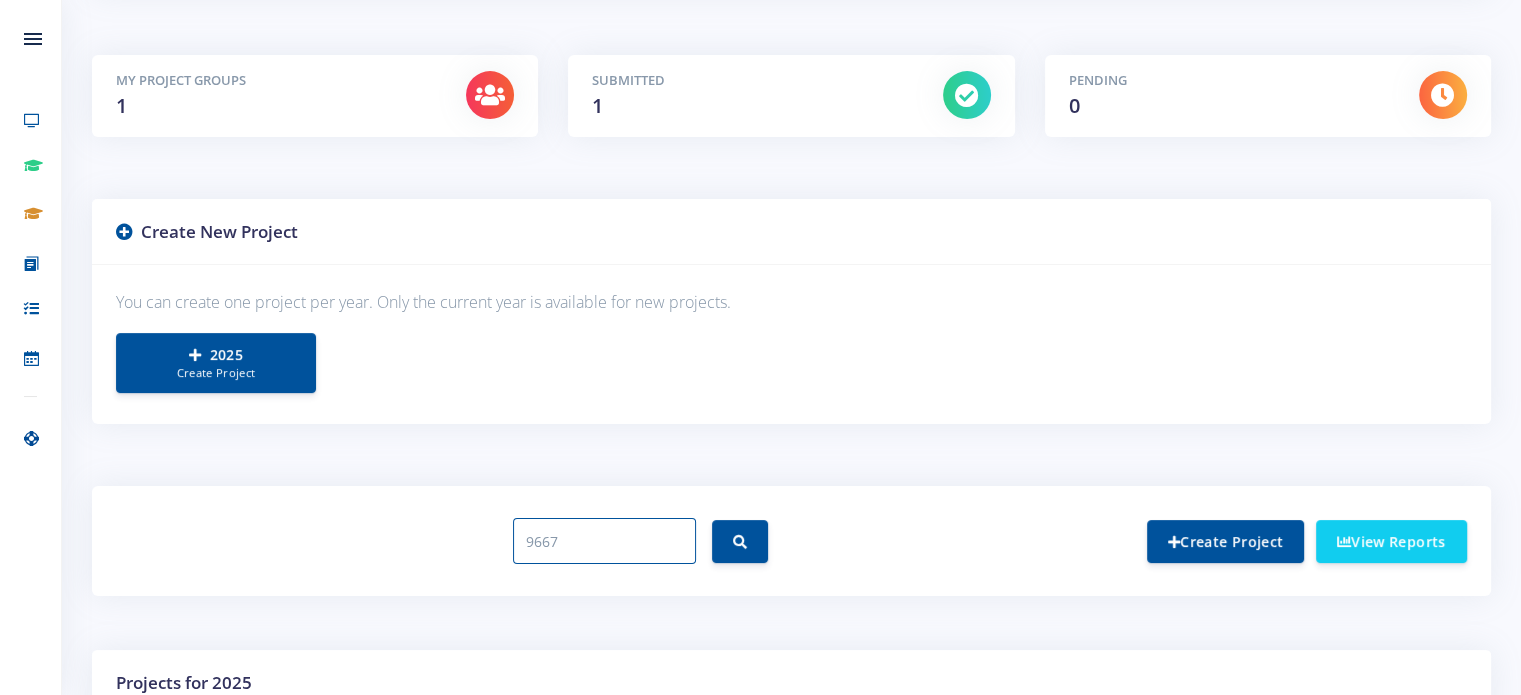 type on "9667" 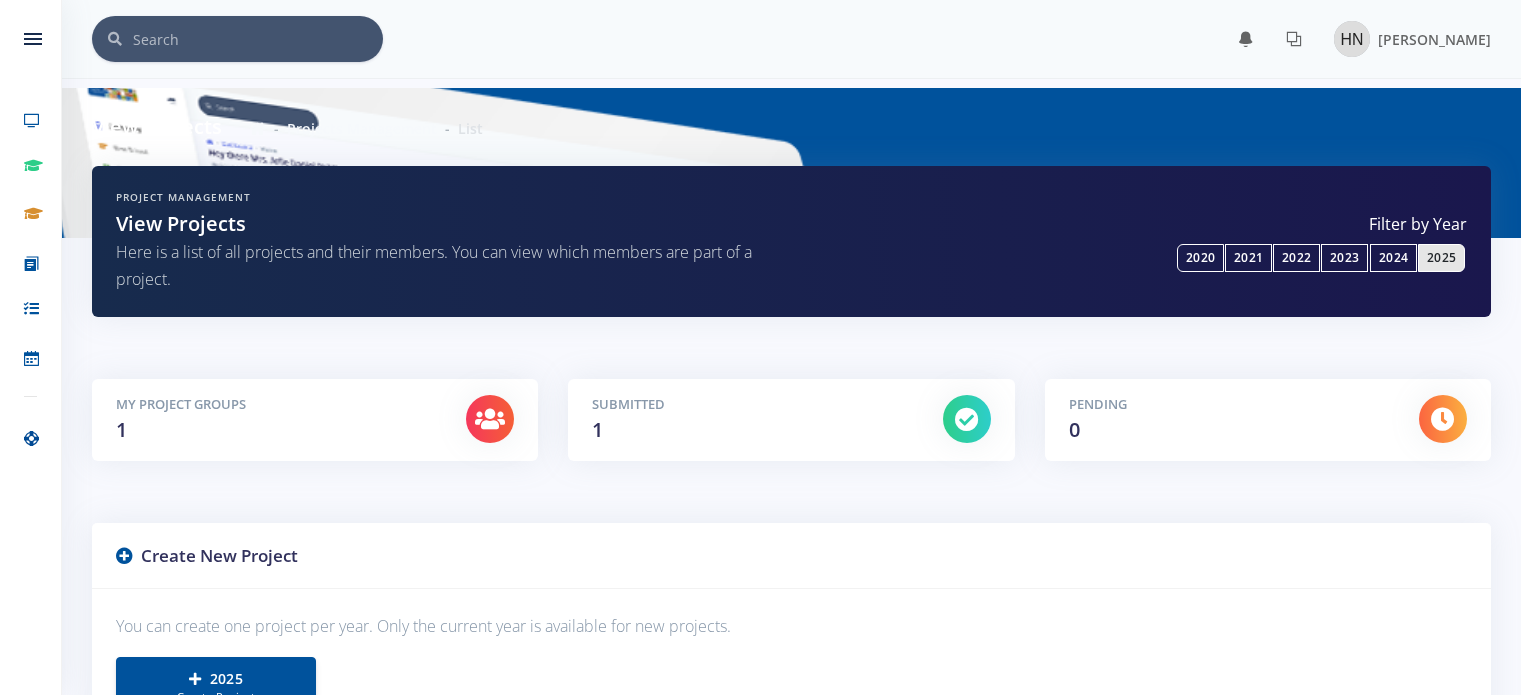 scroll, scrollTop: 0, scrollLeft: 0, axis: both 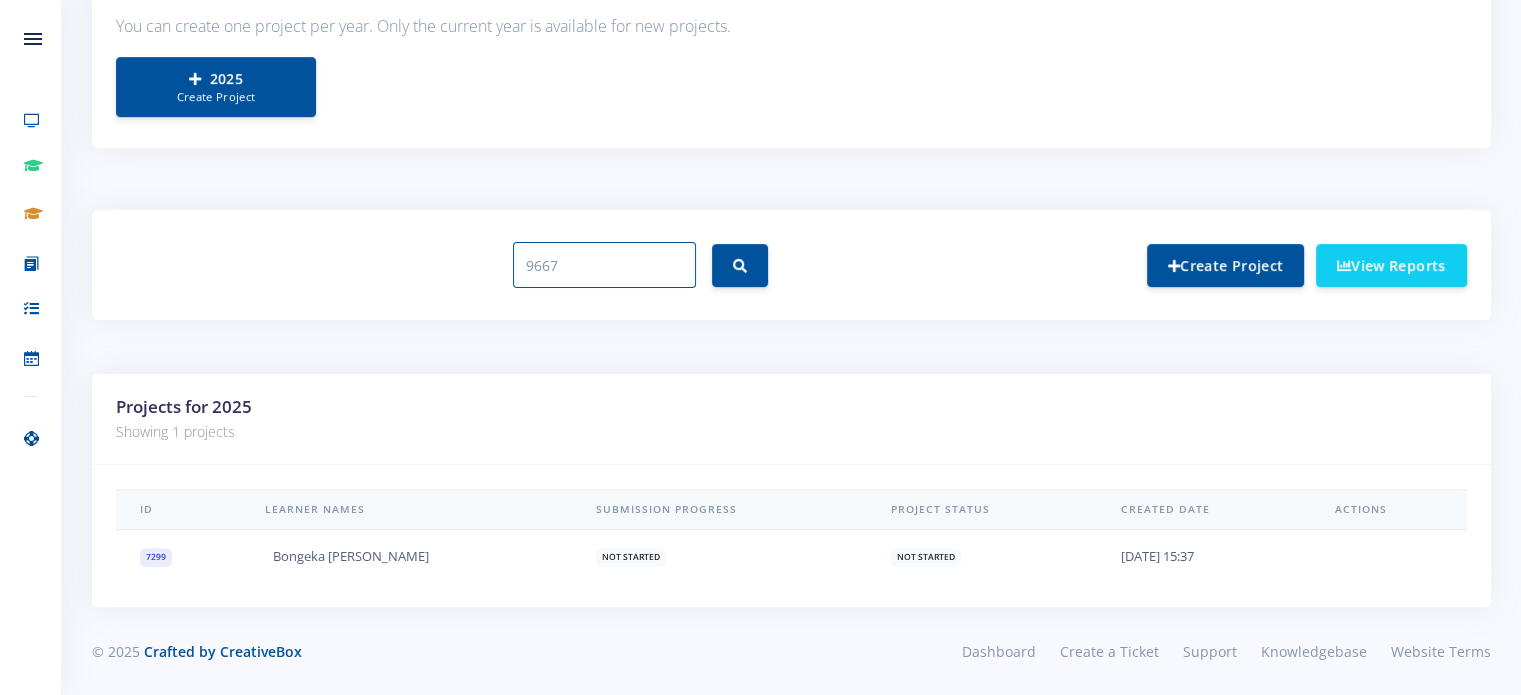 click on "9667" at bounding box center (604, 265) 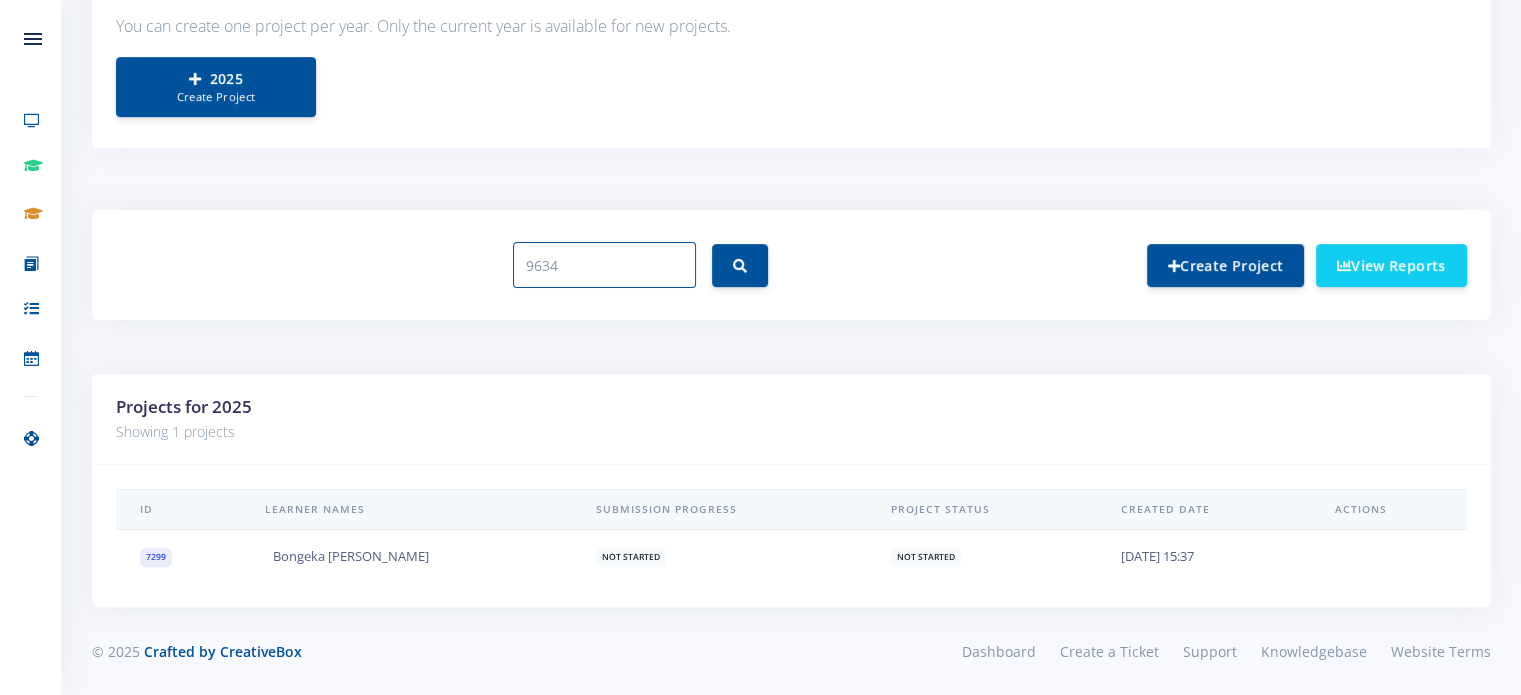 type on "9634" 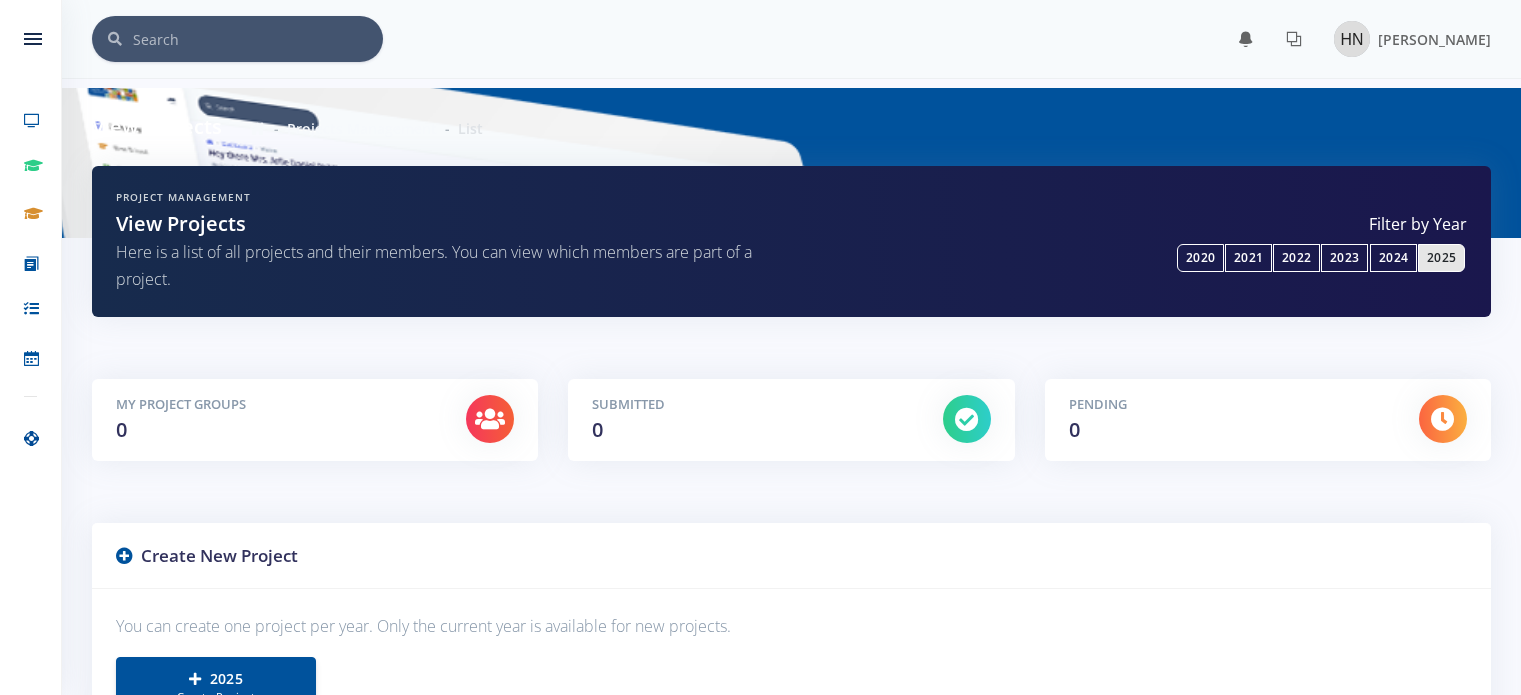 scroll, scrollTop: 0, scrollLeft: 0, axis: both 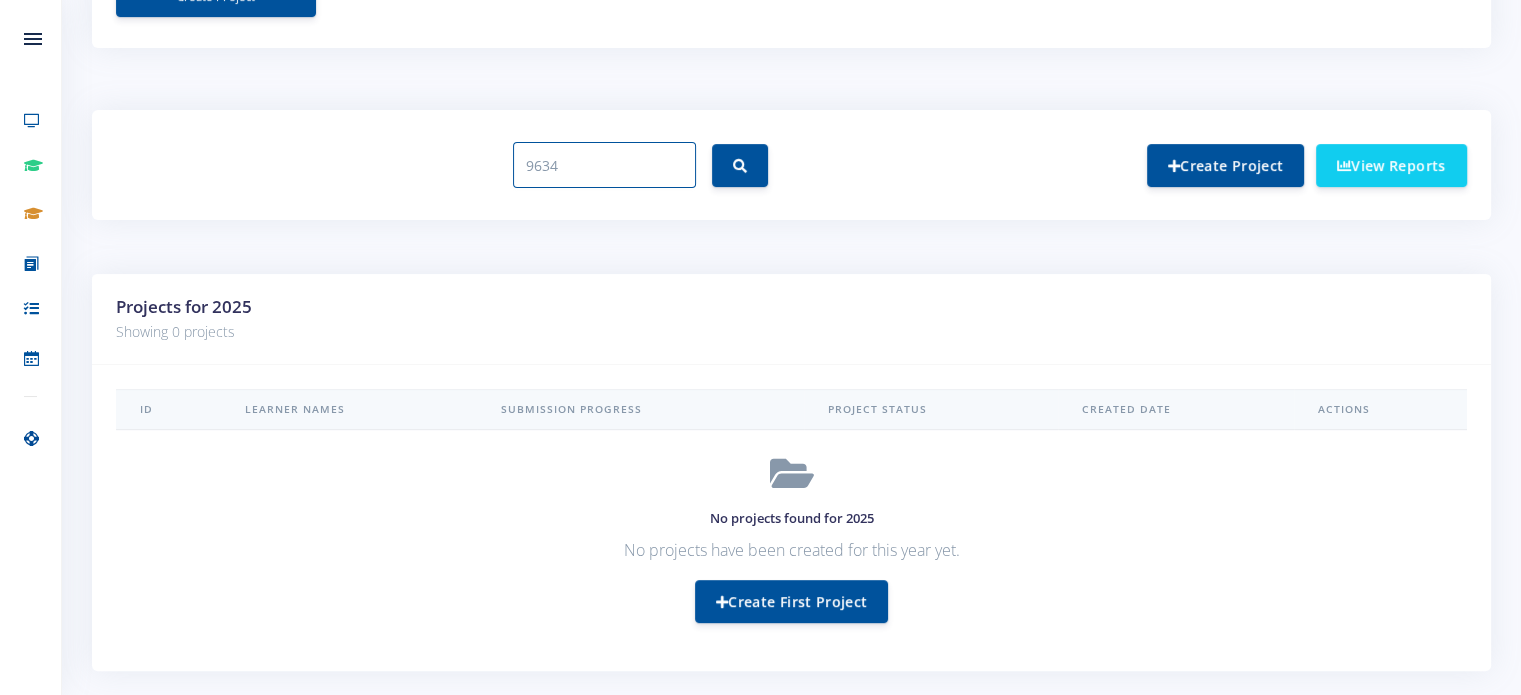 click on "9634" at bounding box center (604, 165) 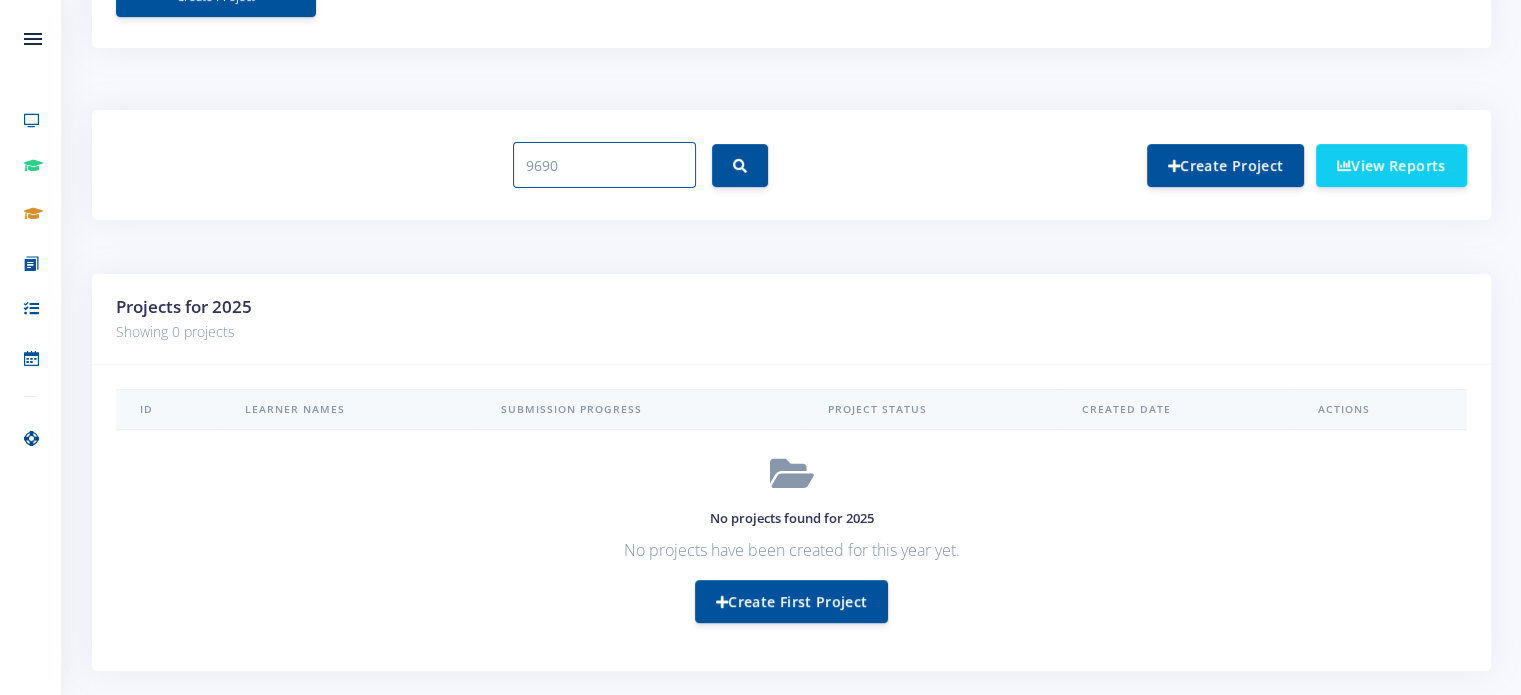 type on "9690" 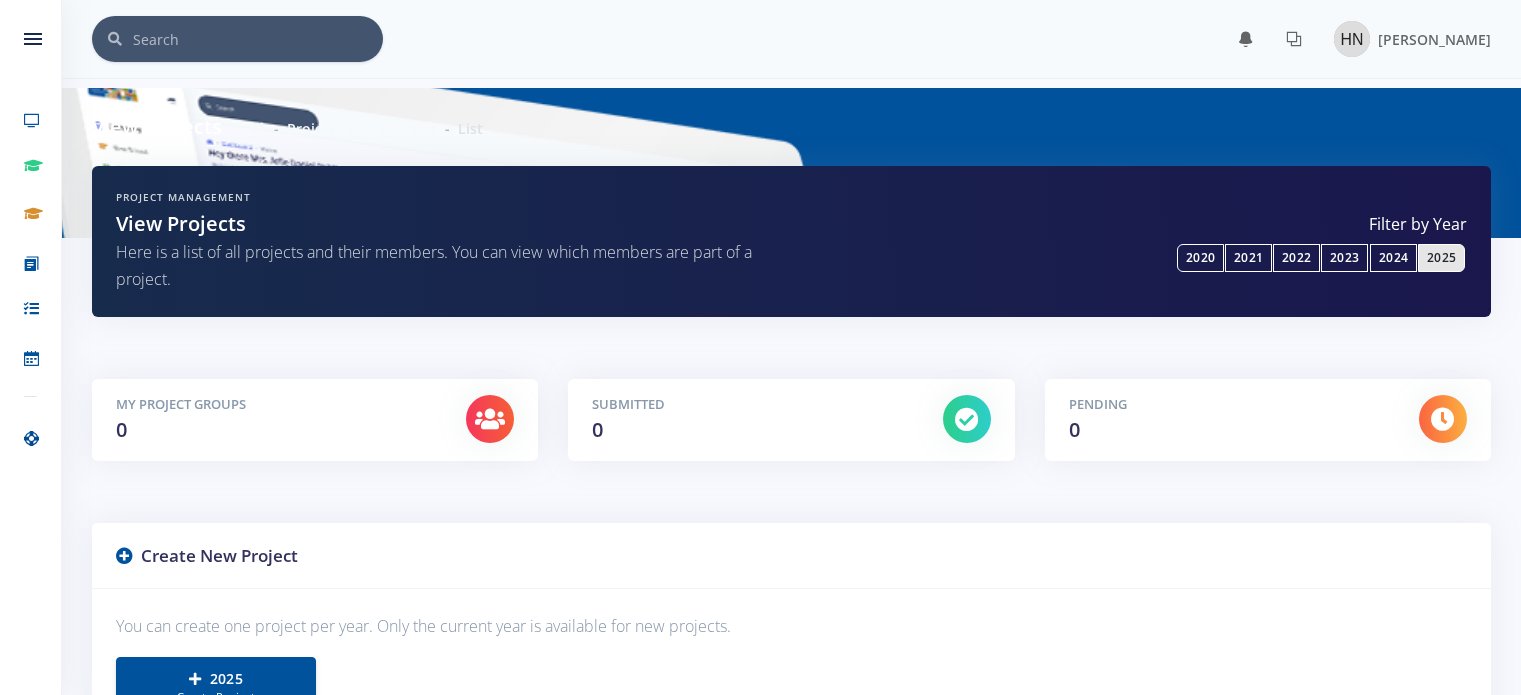scroll, scrollTop: 0, scrollLeft: 0, axis: both 